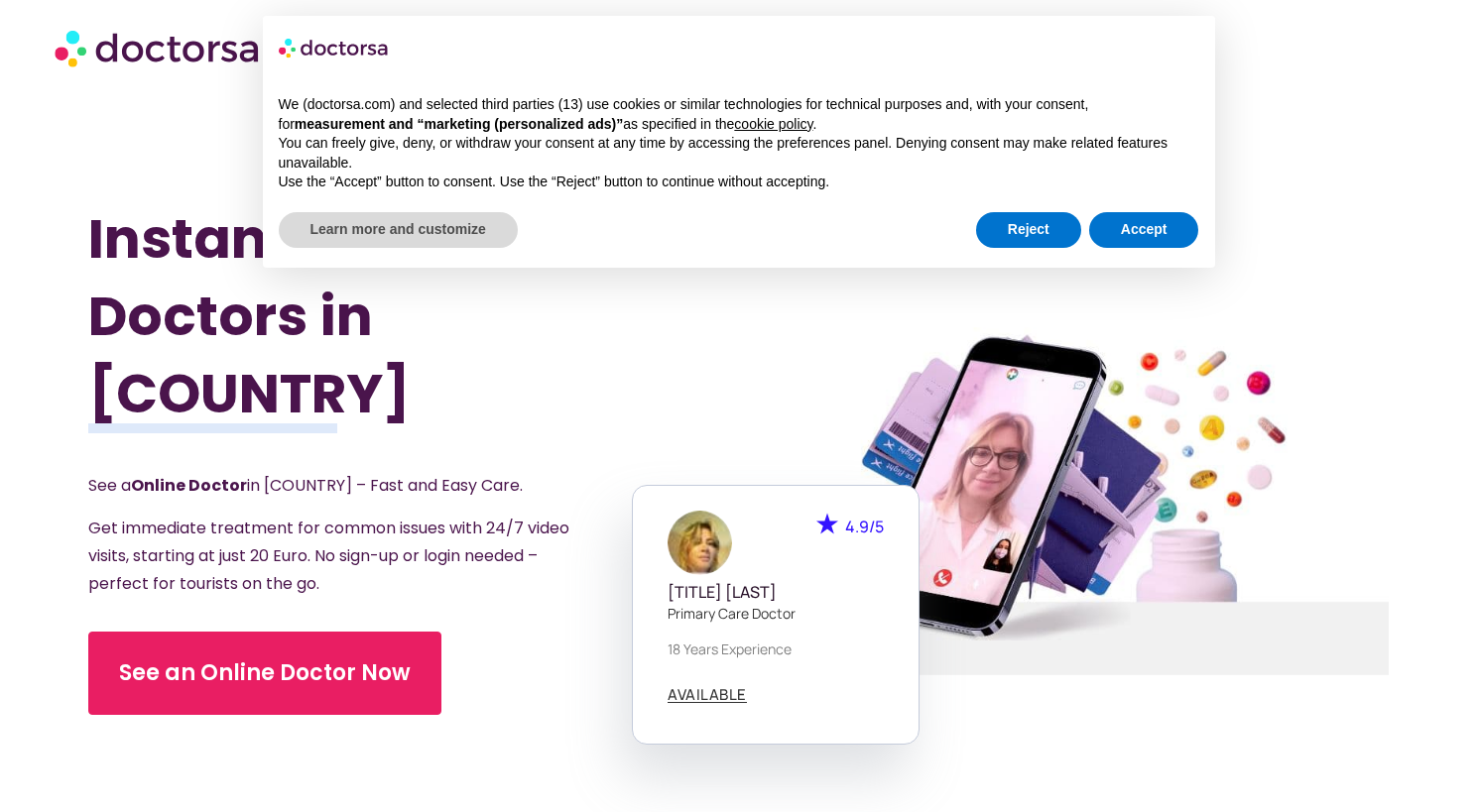 scroll, scrollTop: 0, scrollLeft: 0, axis: both 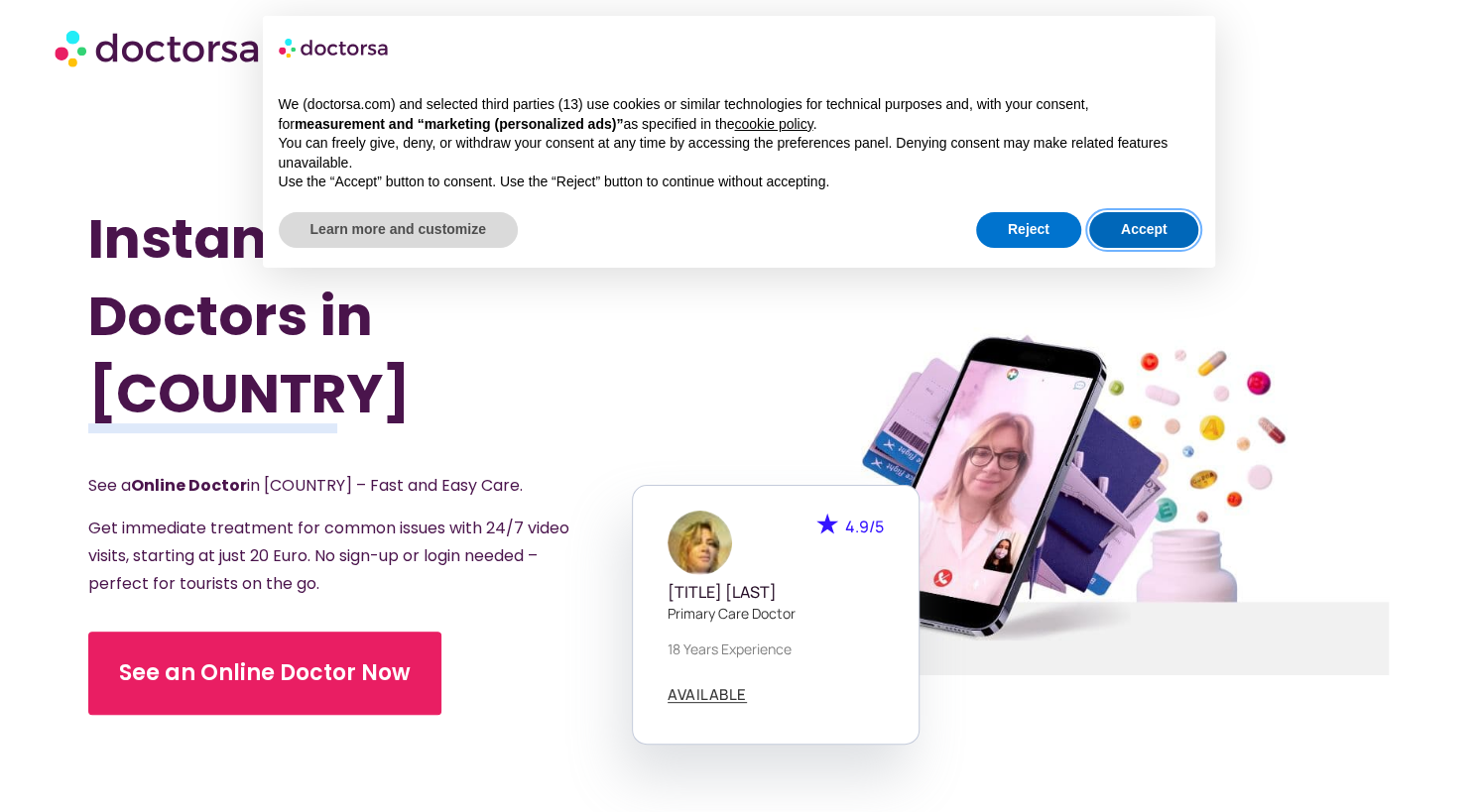 click on "Accept" at bounding box center (1144, 230) 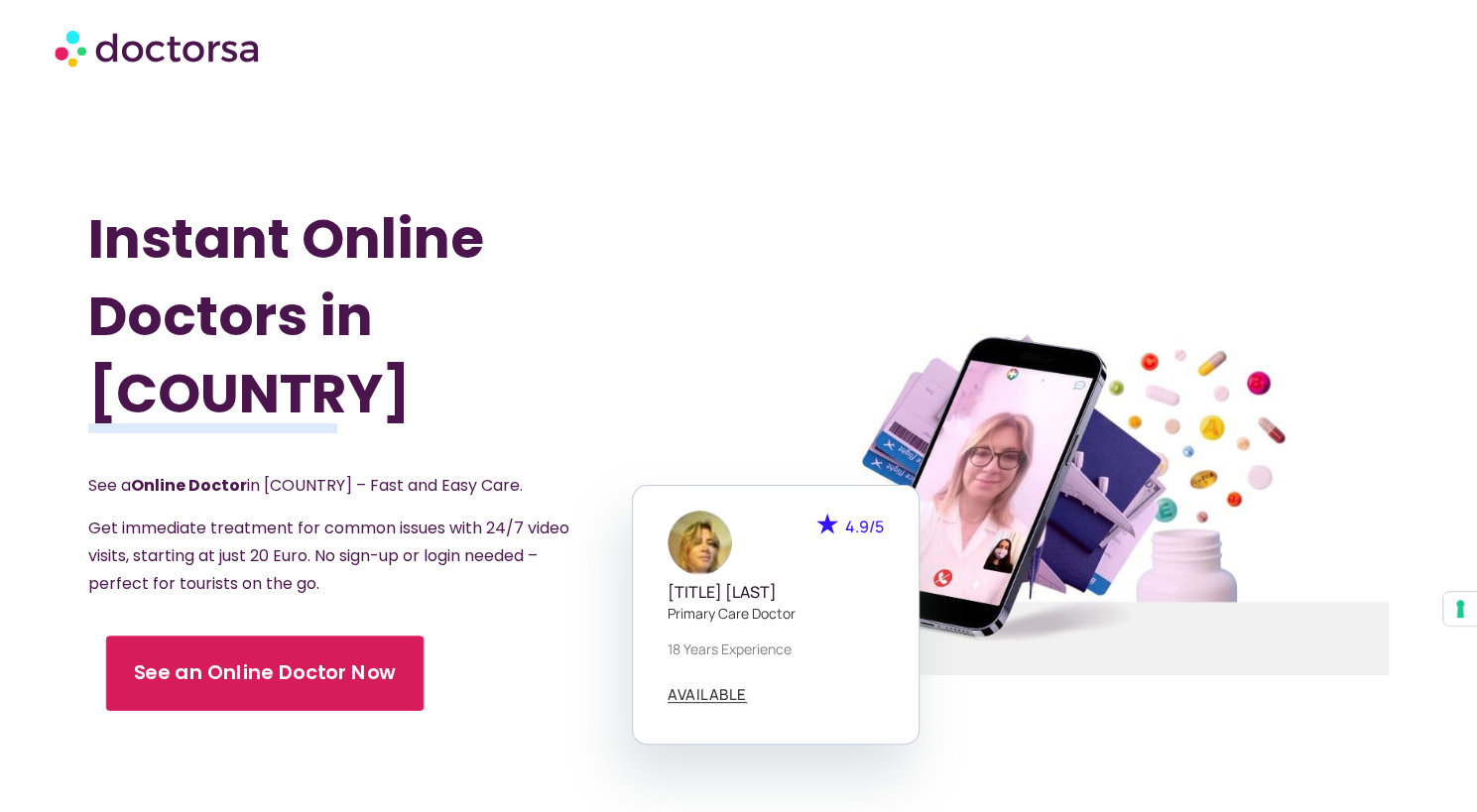 click on "See an Online Doctor Now" at bounding box center [265, 672] 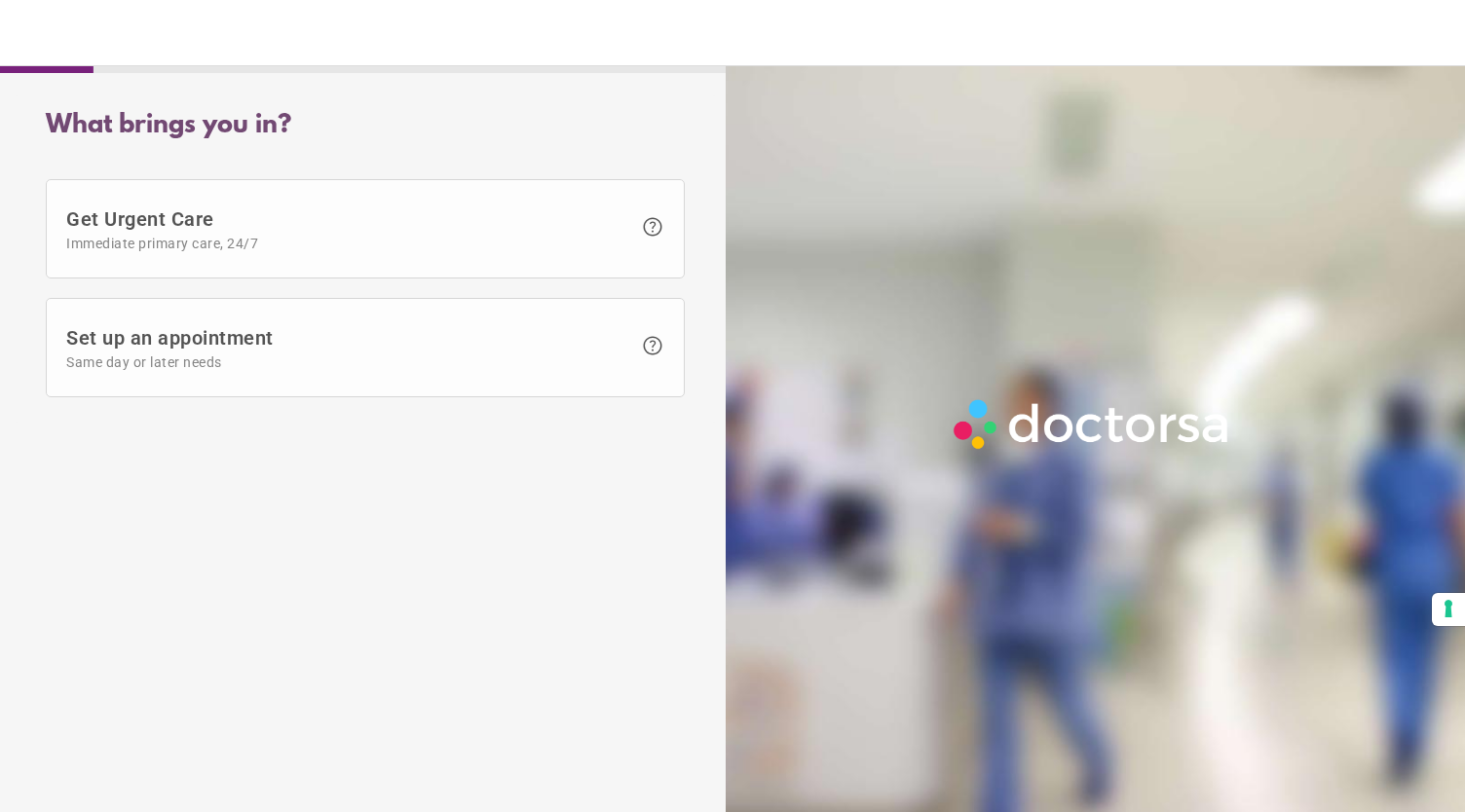 scroll, scrollTop: 0, scrollLeft: 0, axis: both 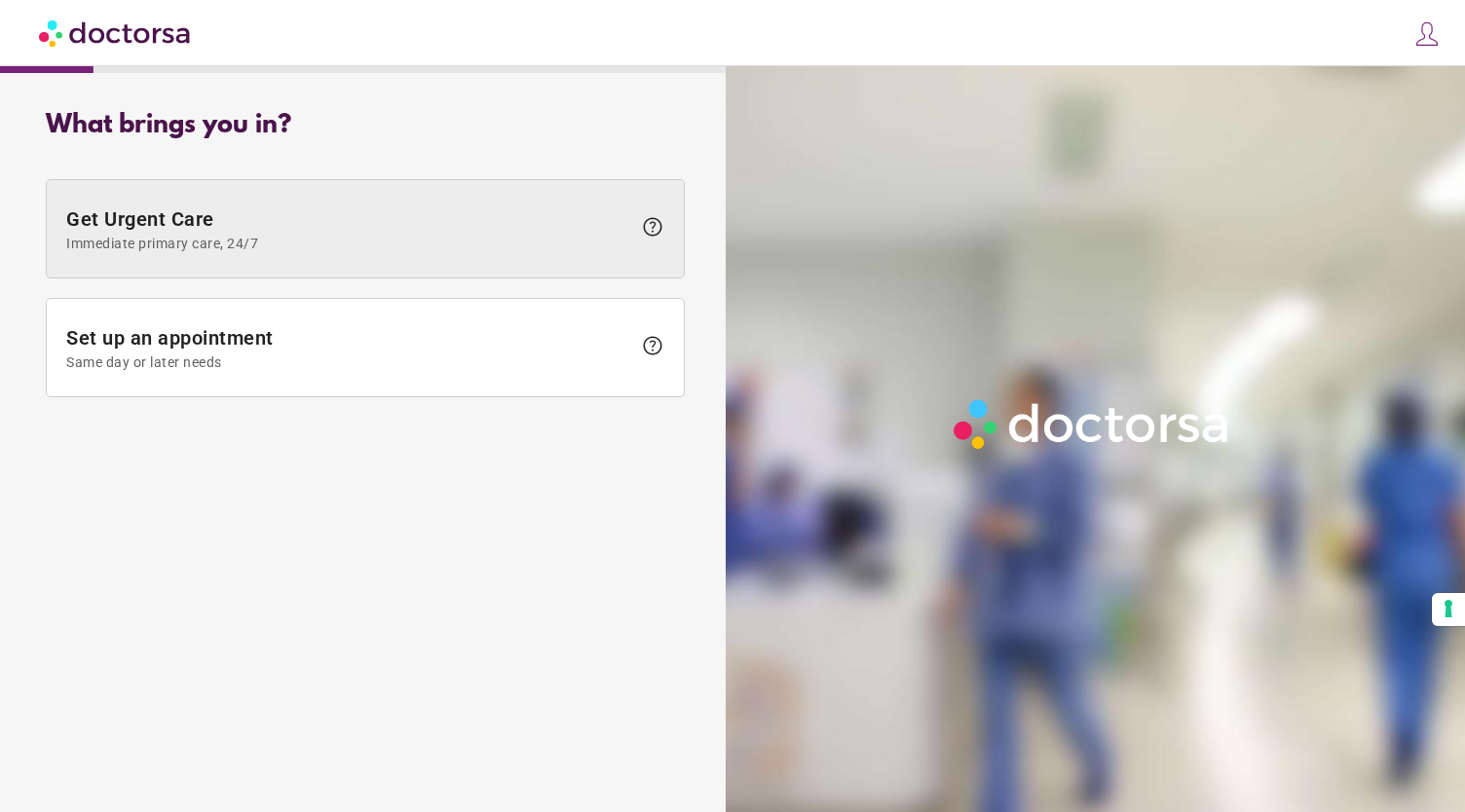 click on "Get Urgent Care
Immediate primary care, 24/7" at bounding box center (349, 229) 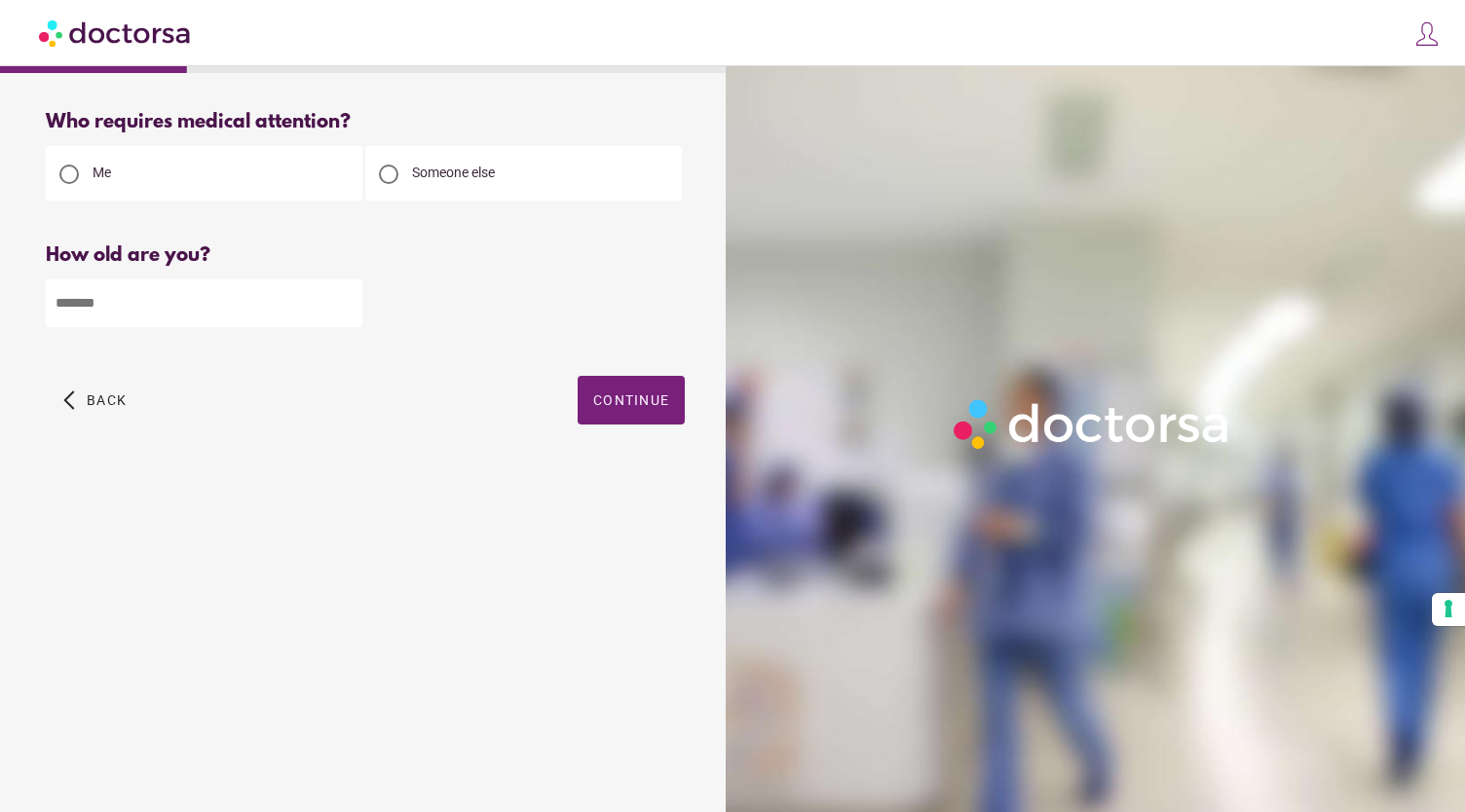 click at bounding box center (204, 303) 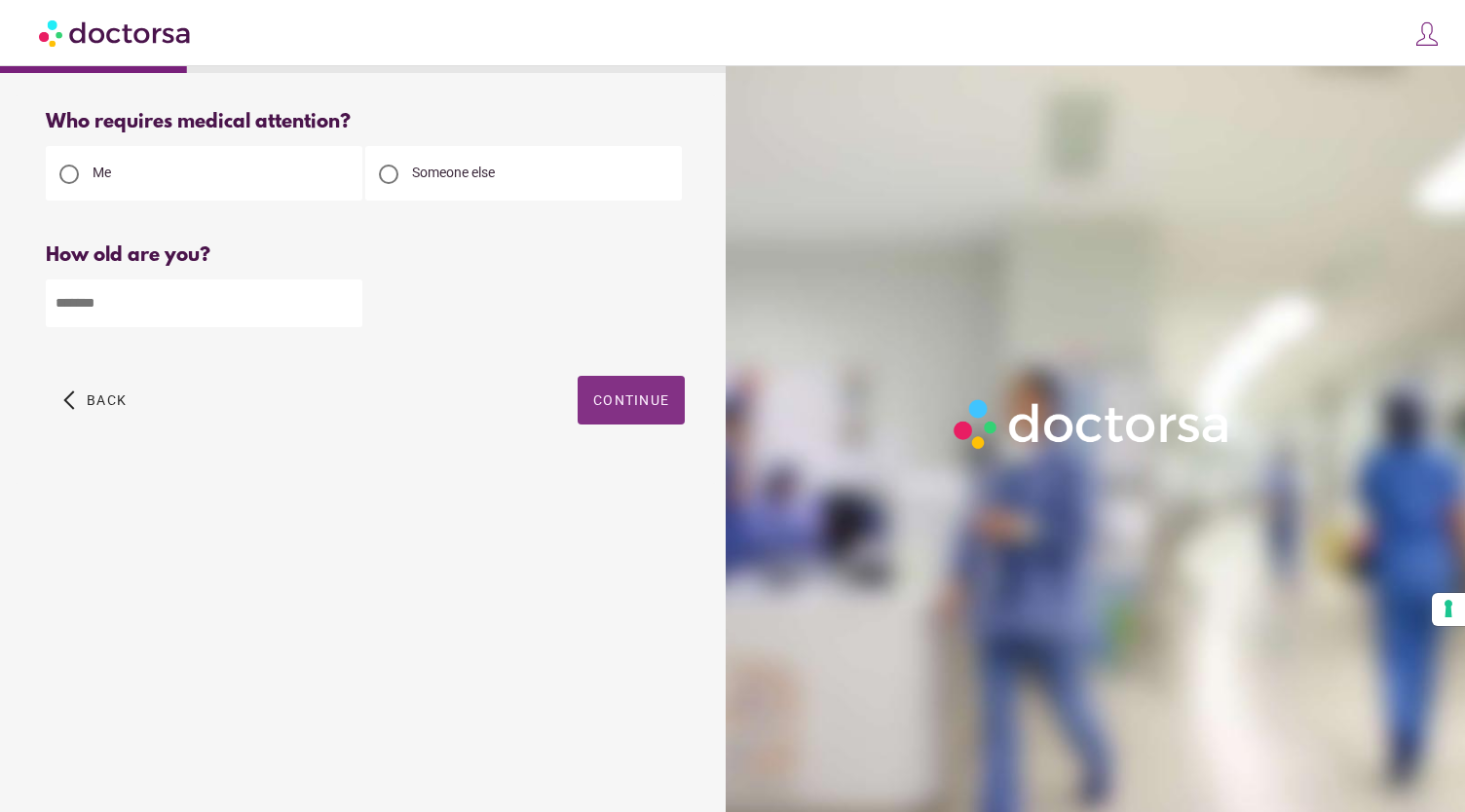 type on "**" 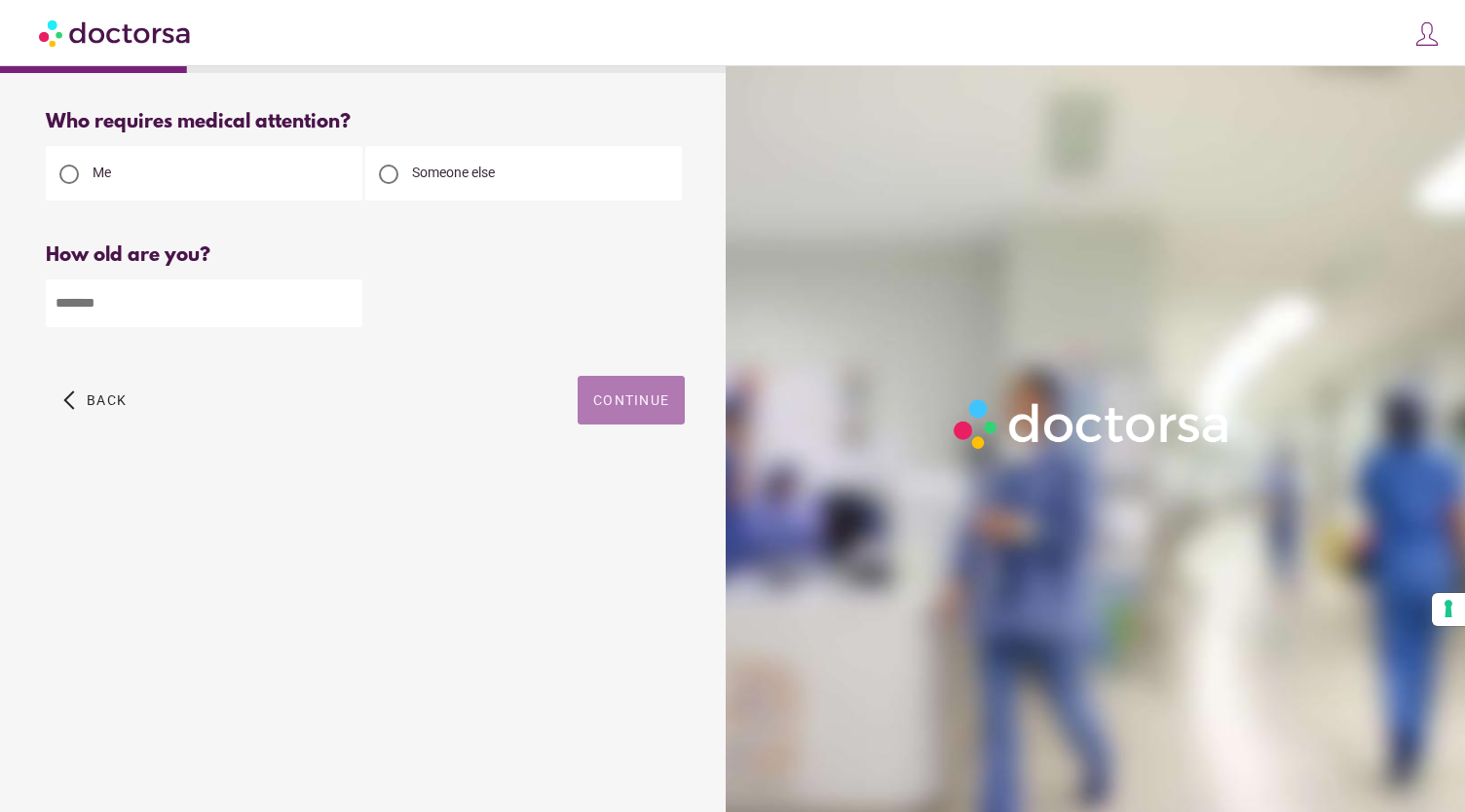 click on "Continue" at bounding box center [631, 400] 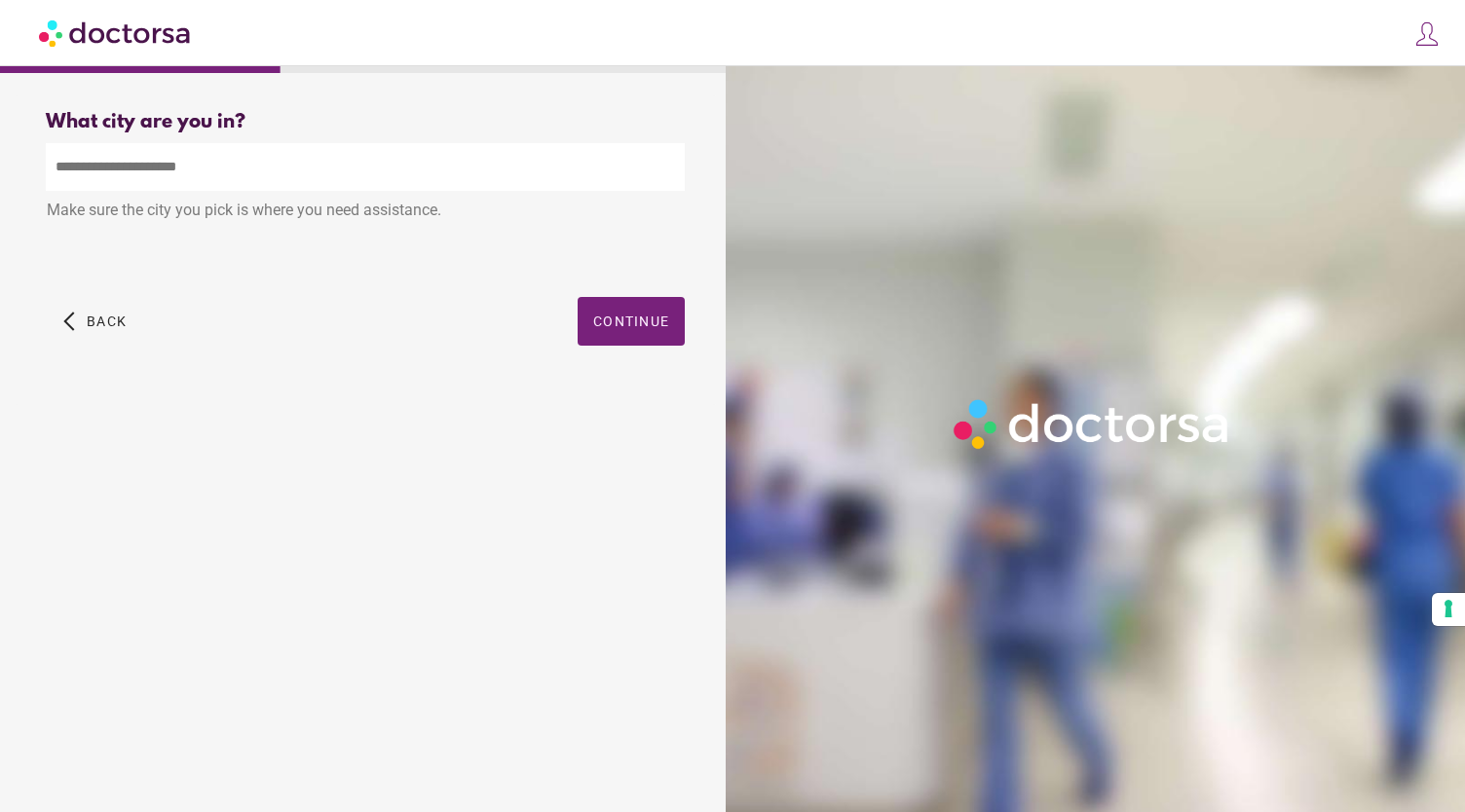 click at bounding box center [365, 166] 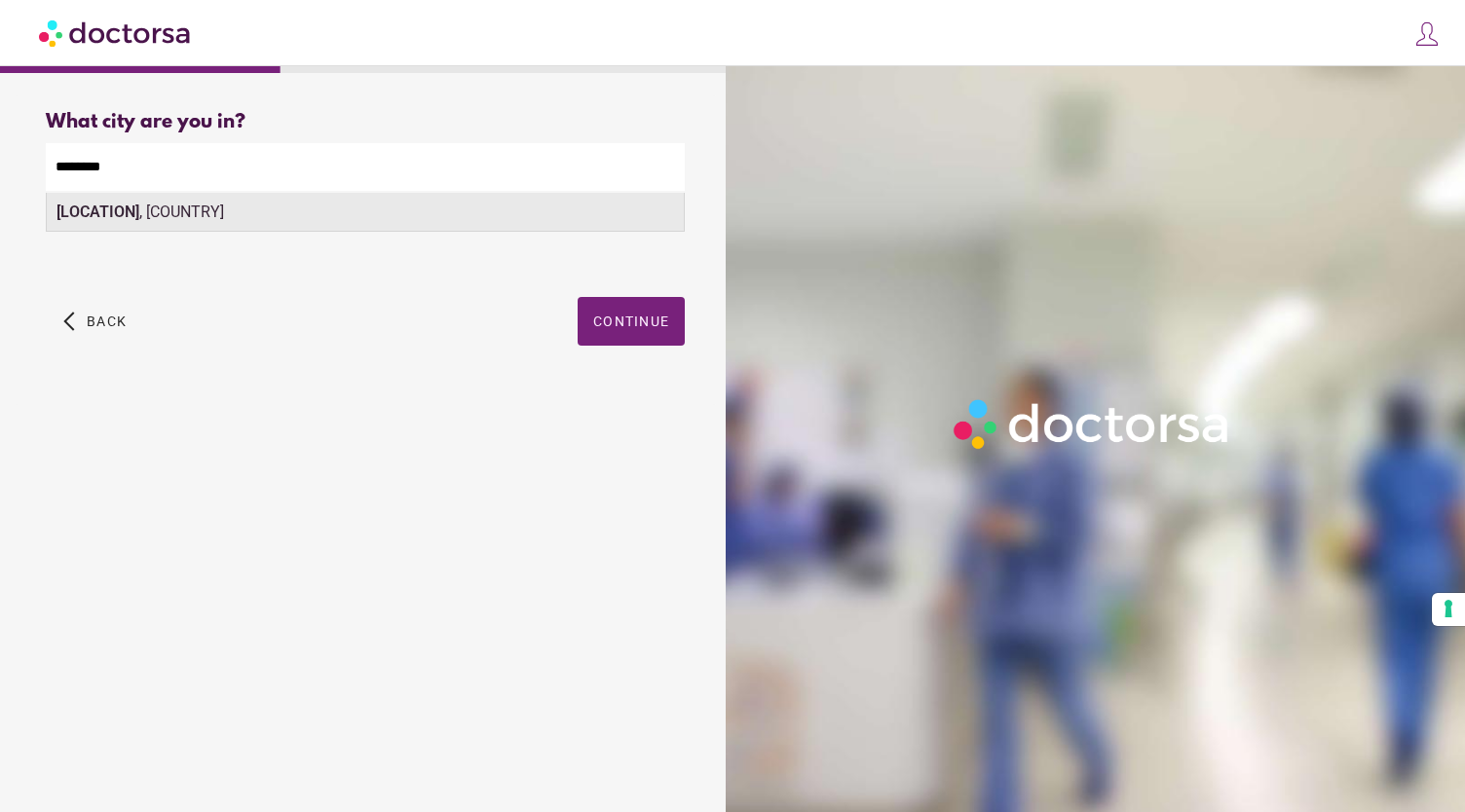 type on "********" 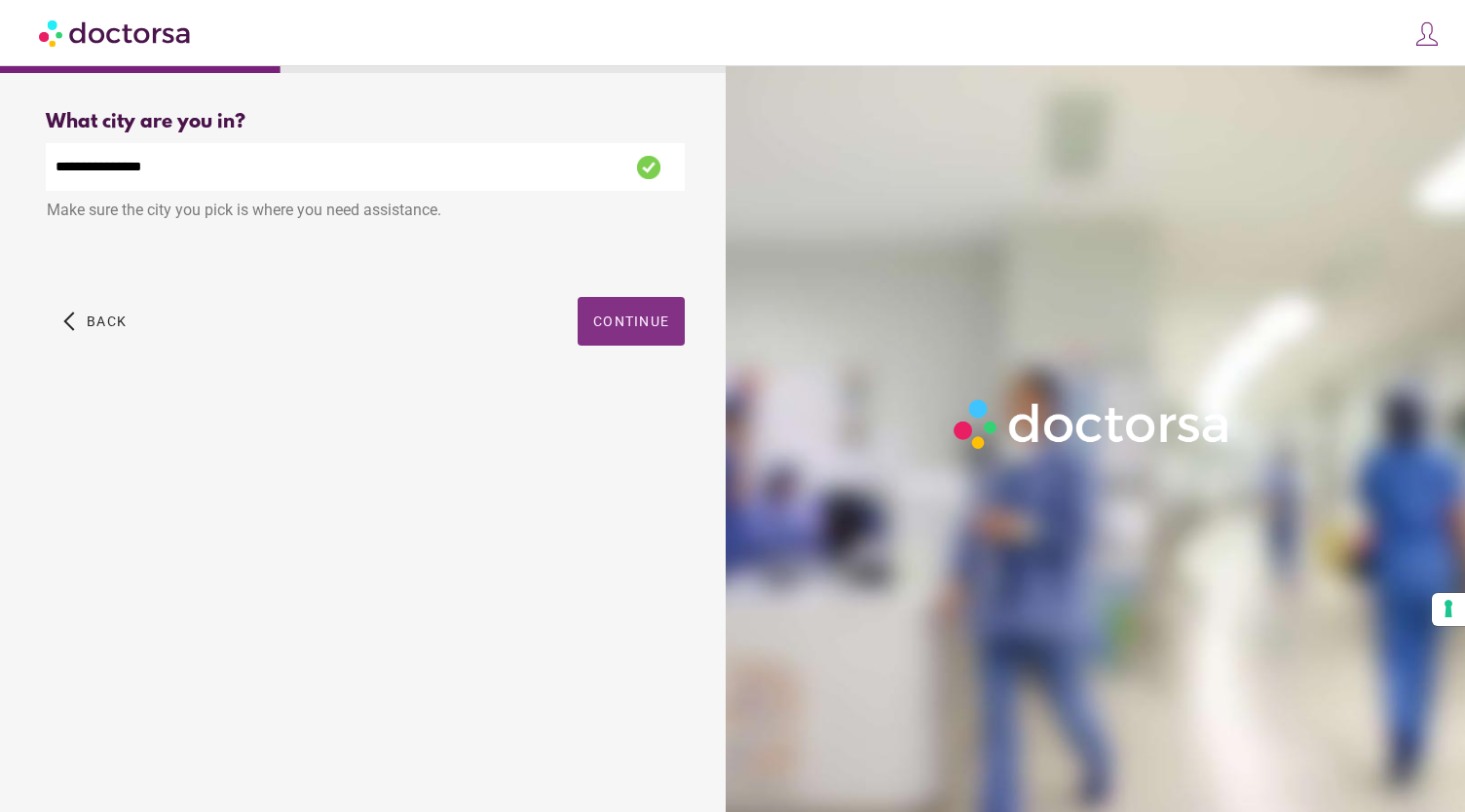 click at bounding box center (631, 321) 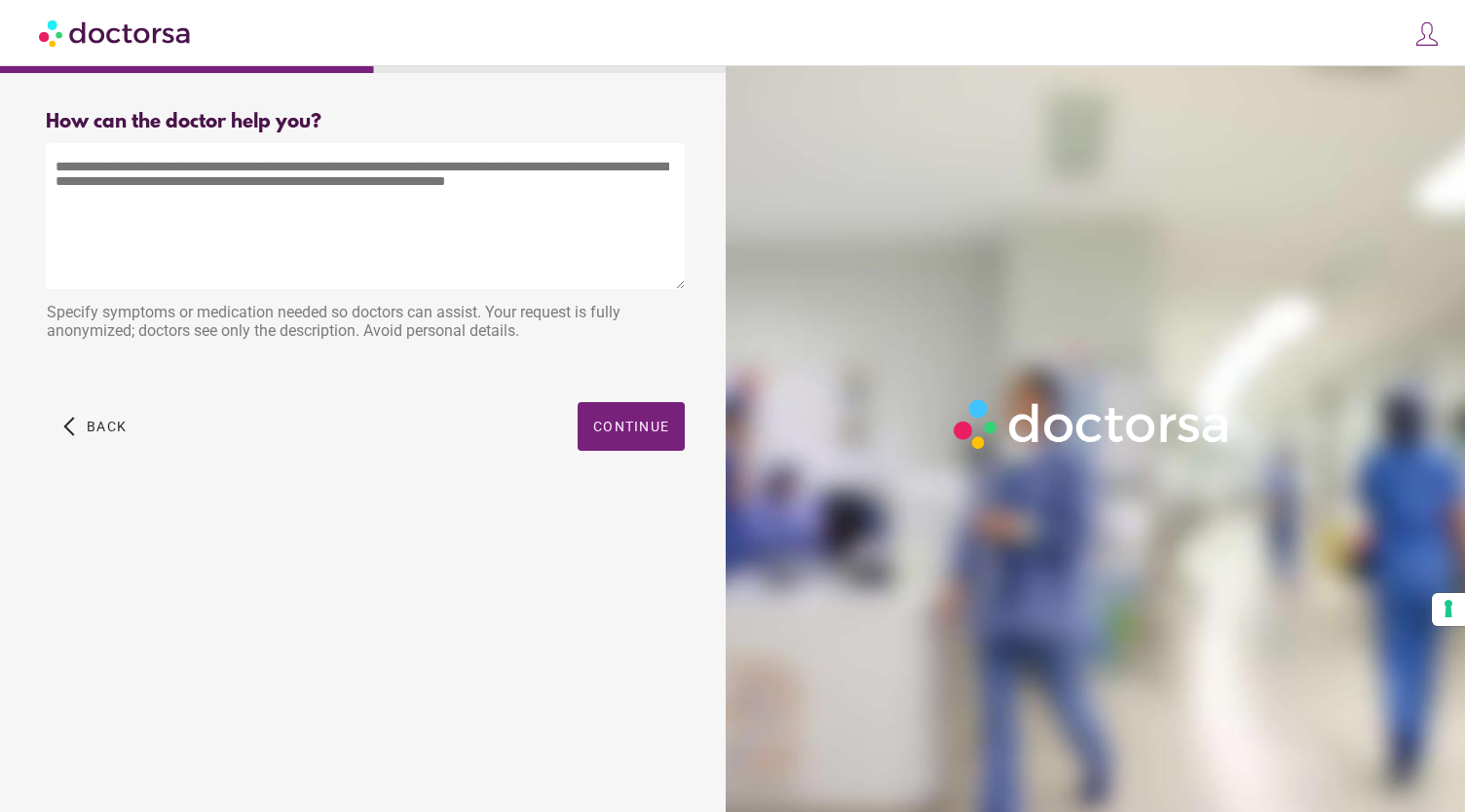 click at bounding box center (365, 216) 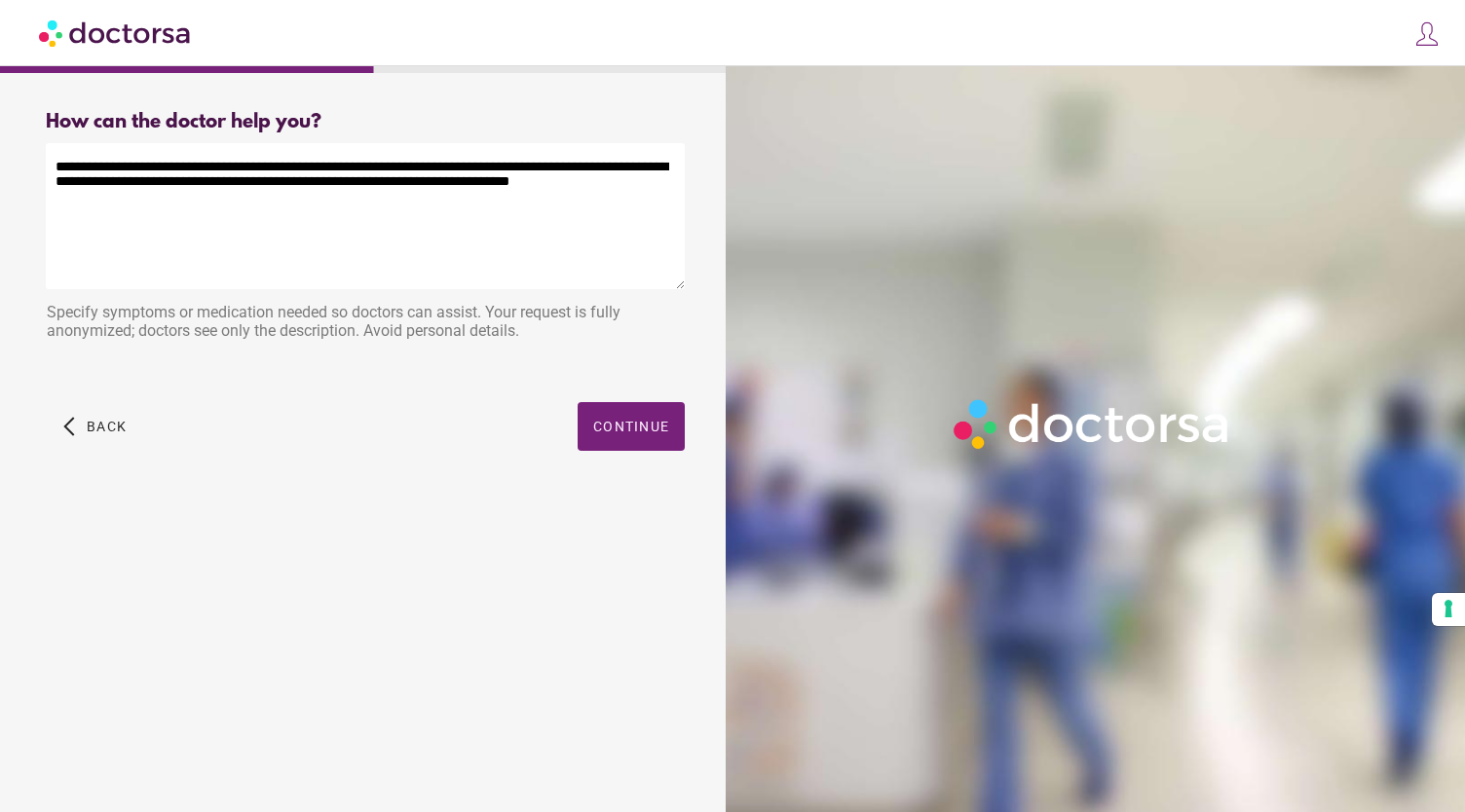 click on "**********" at bounding box center (365, 216) 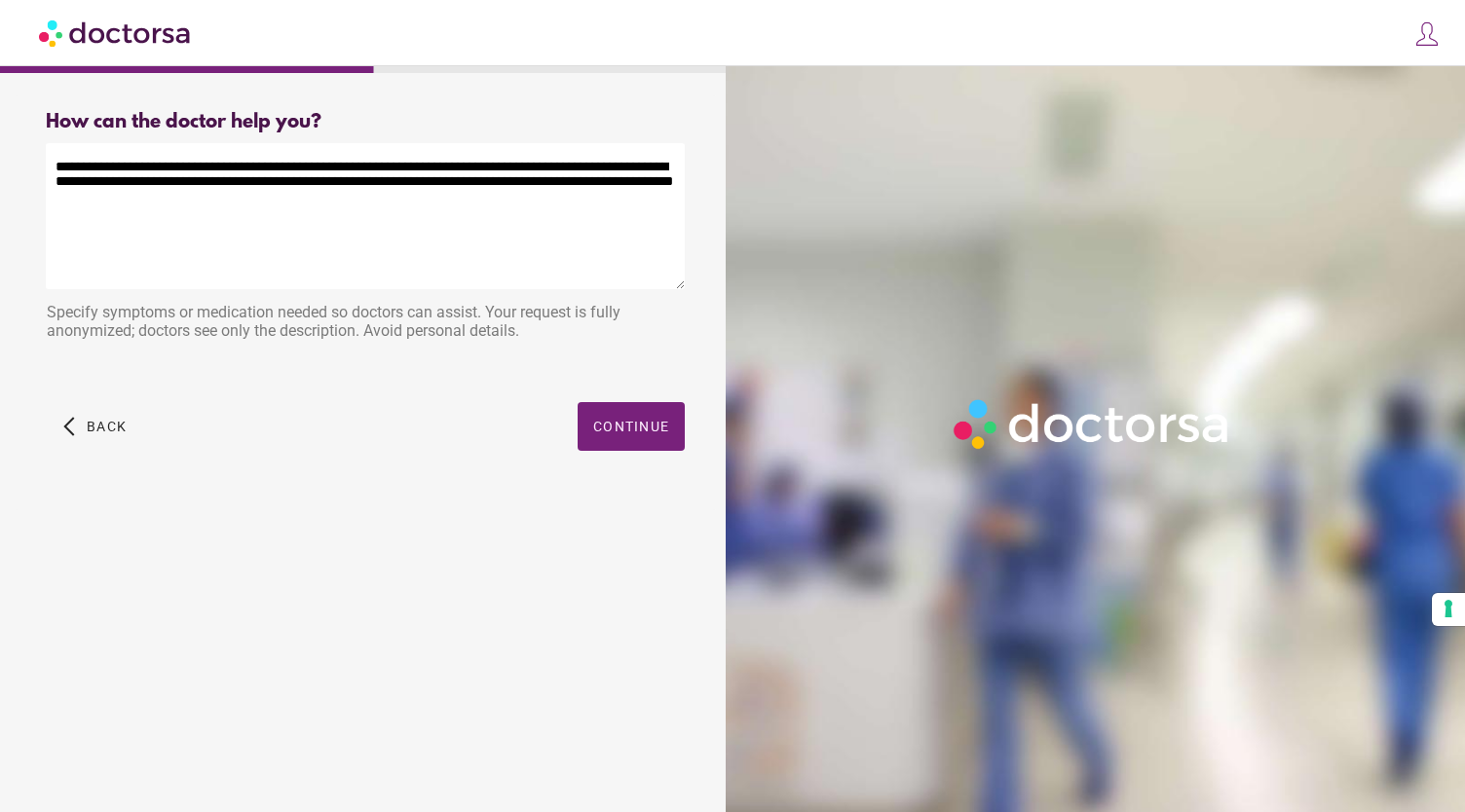 type on "**********" 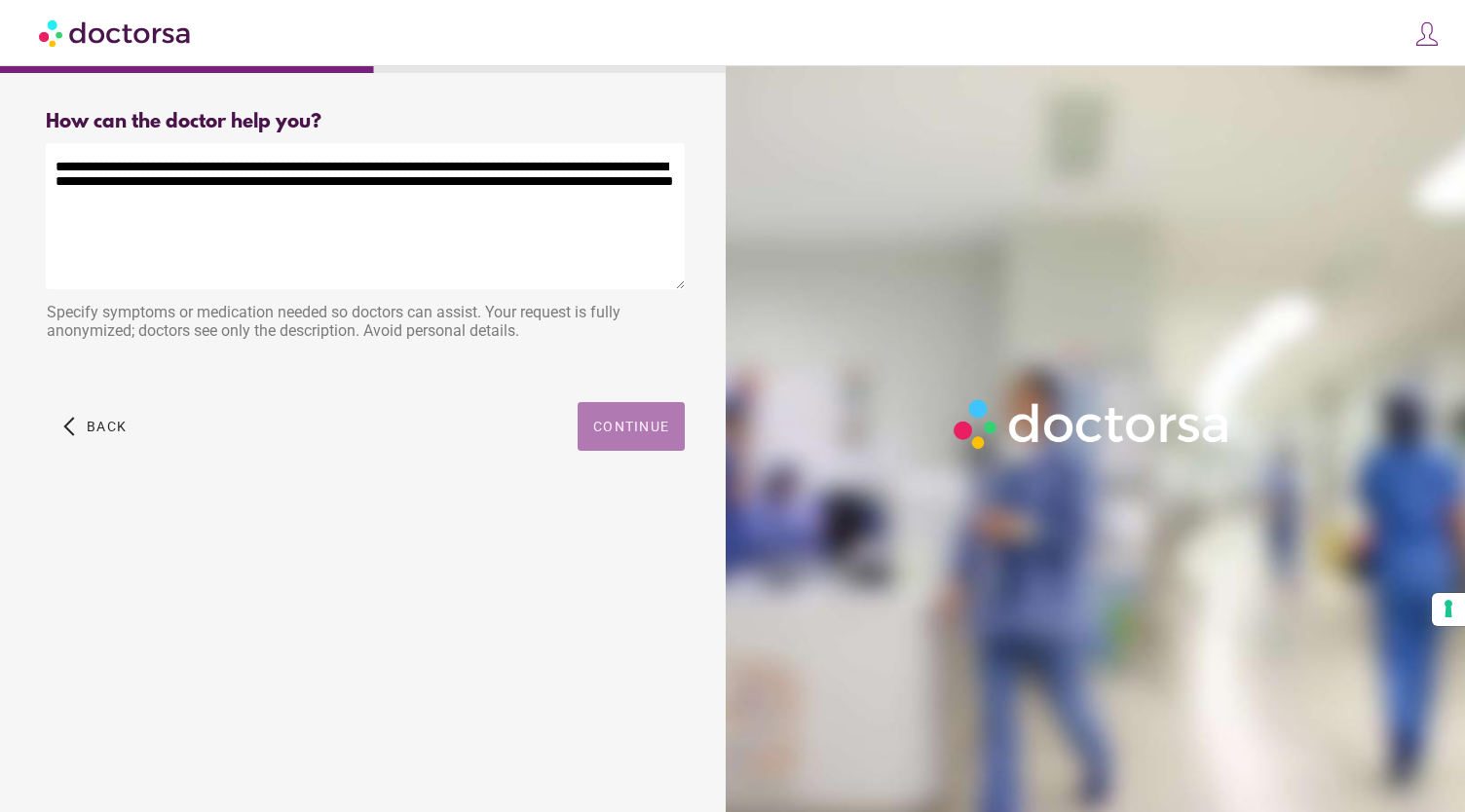 click at bounding box center (631, 426) 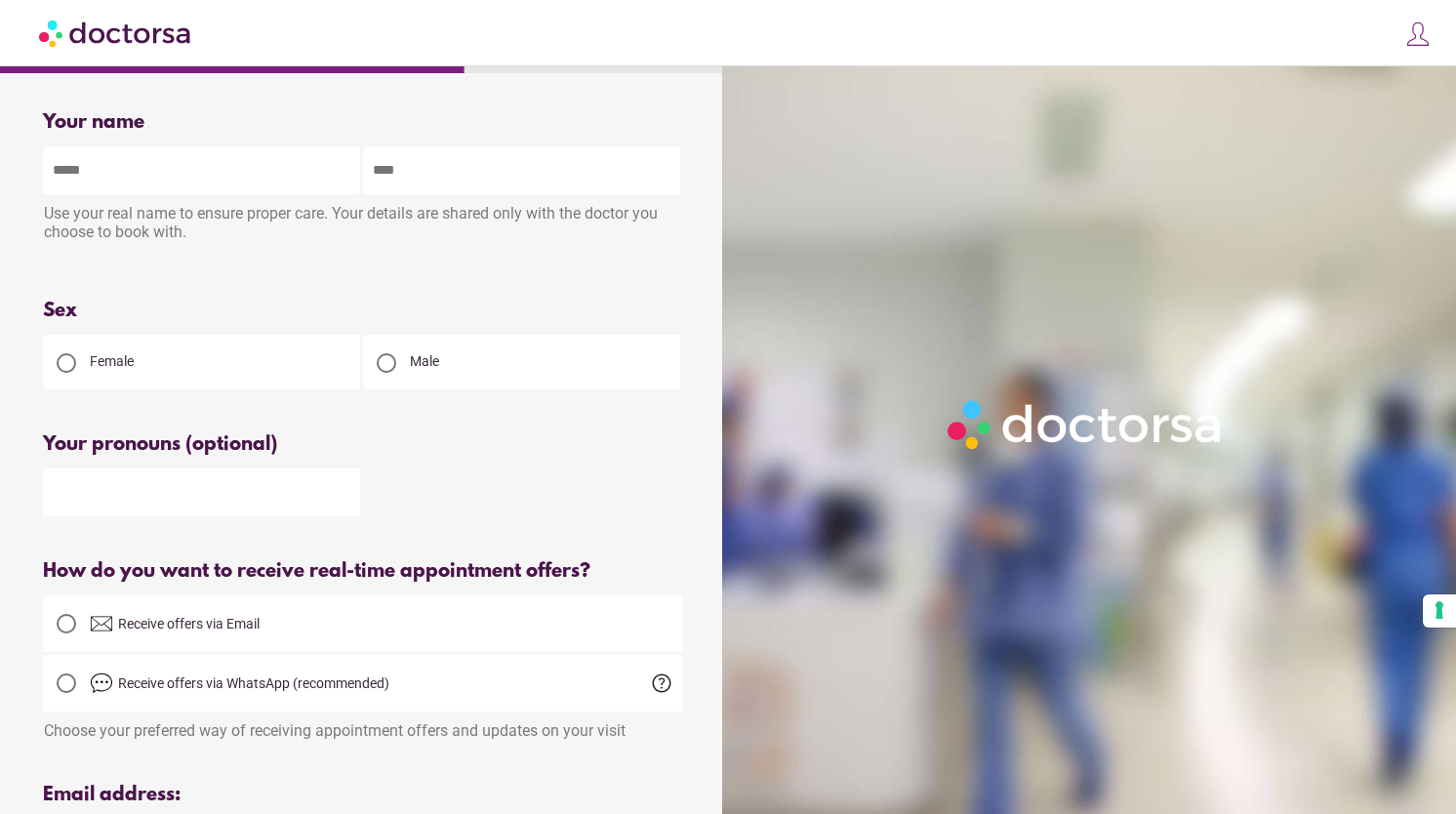 click at bounding box center (201, 170) 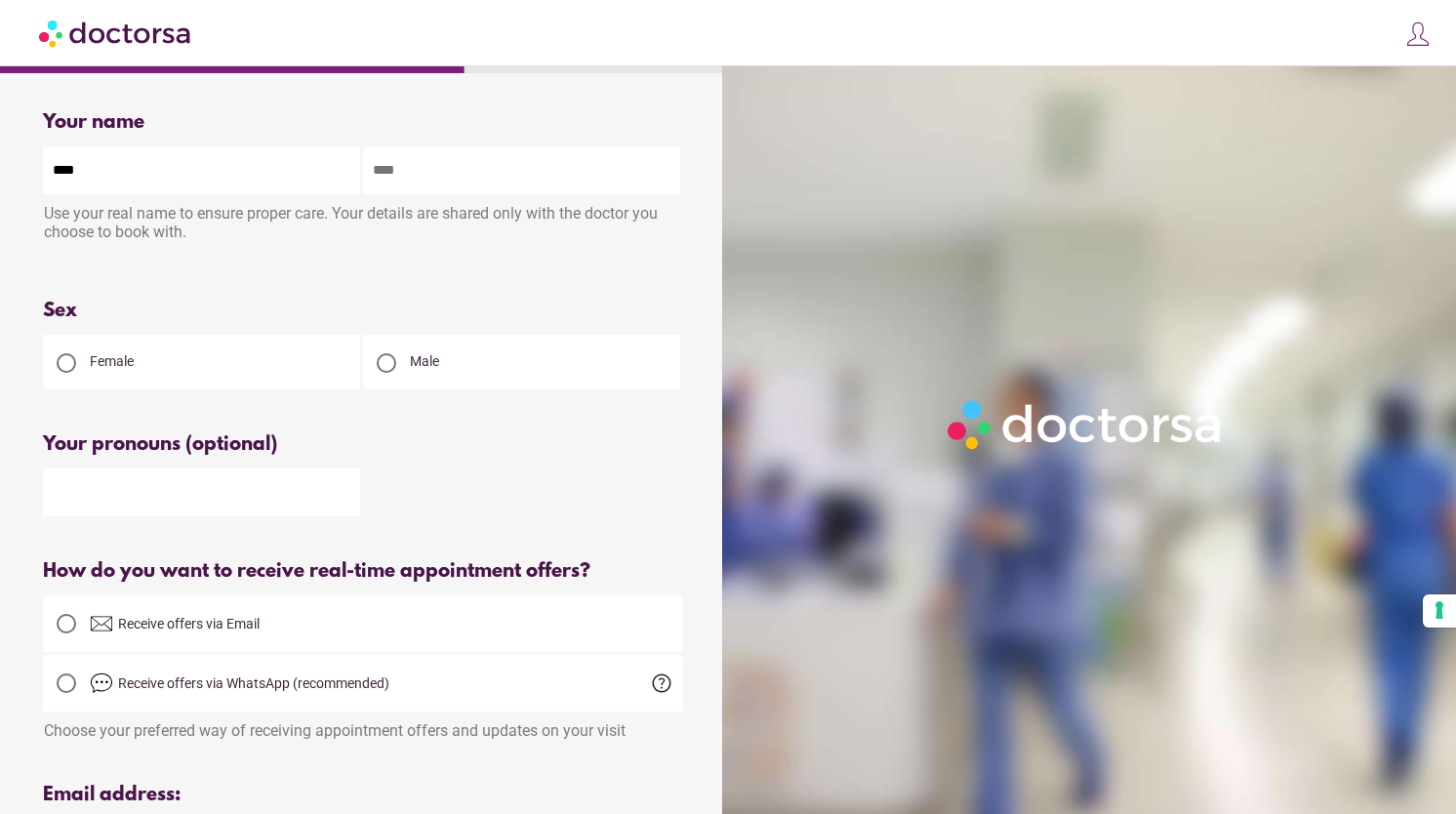 type on "****" 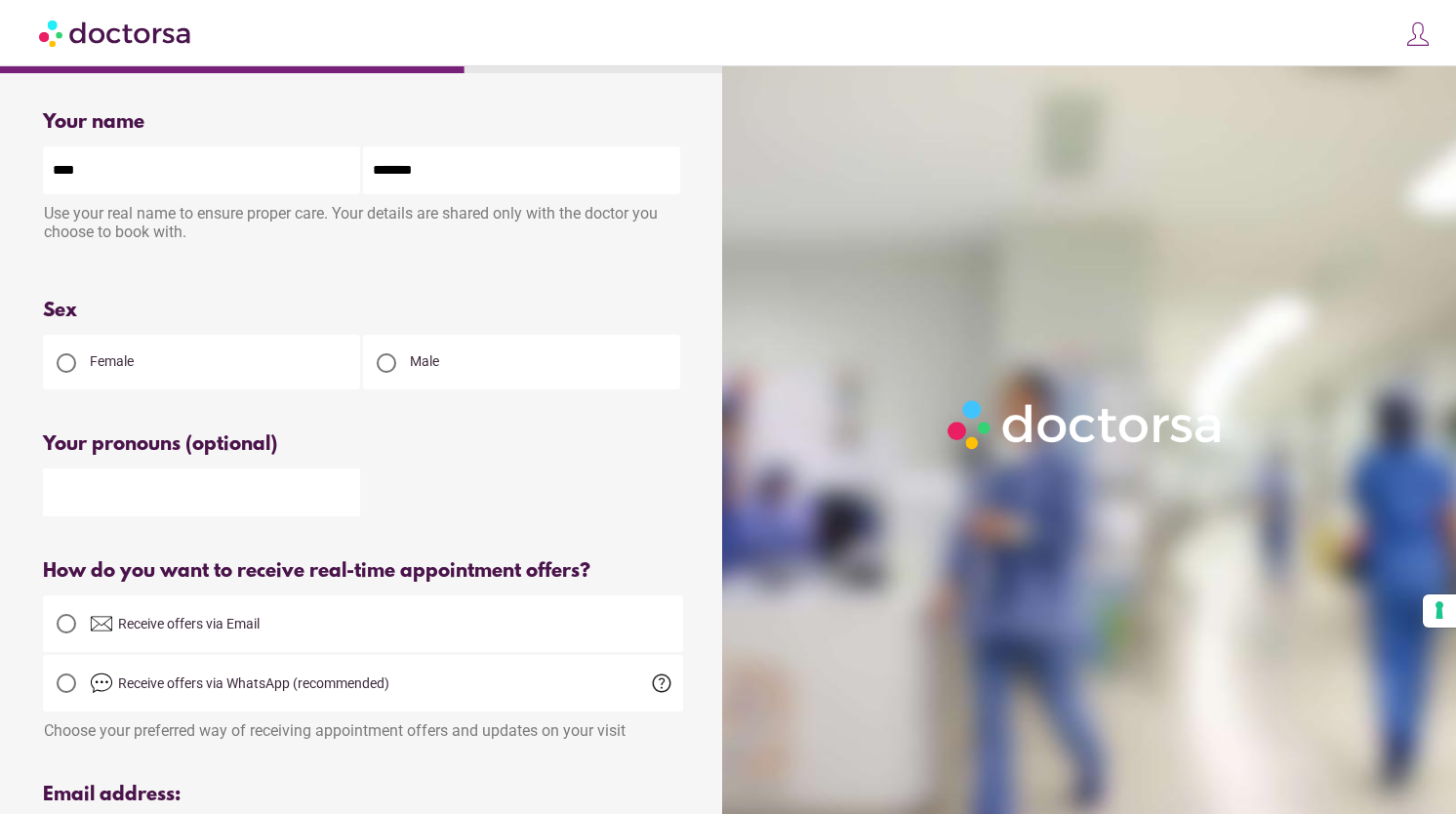 type on "*******" 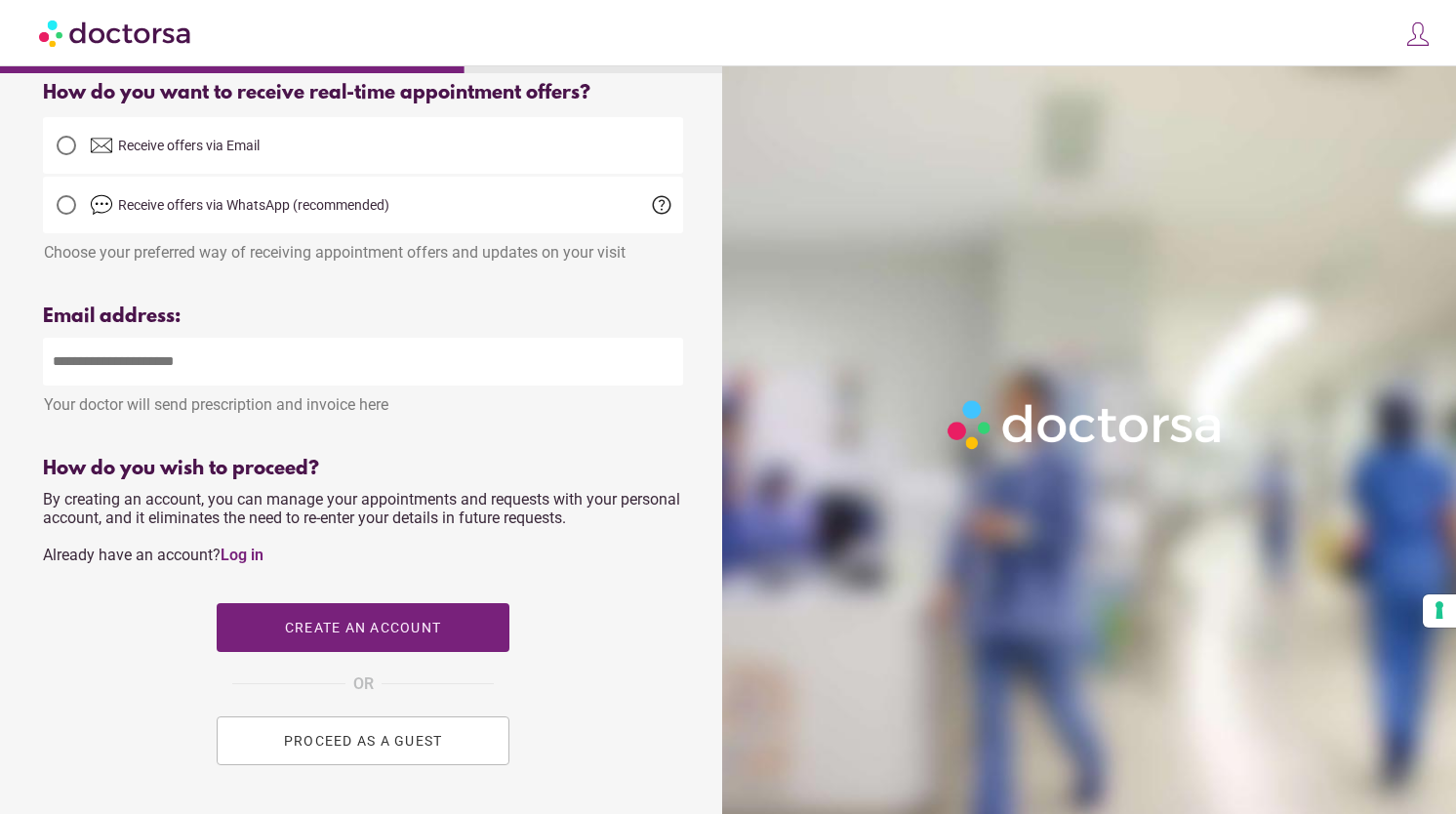 scroll, scrollTop: 480, scrollLeft: 0, axis: vertical 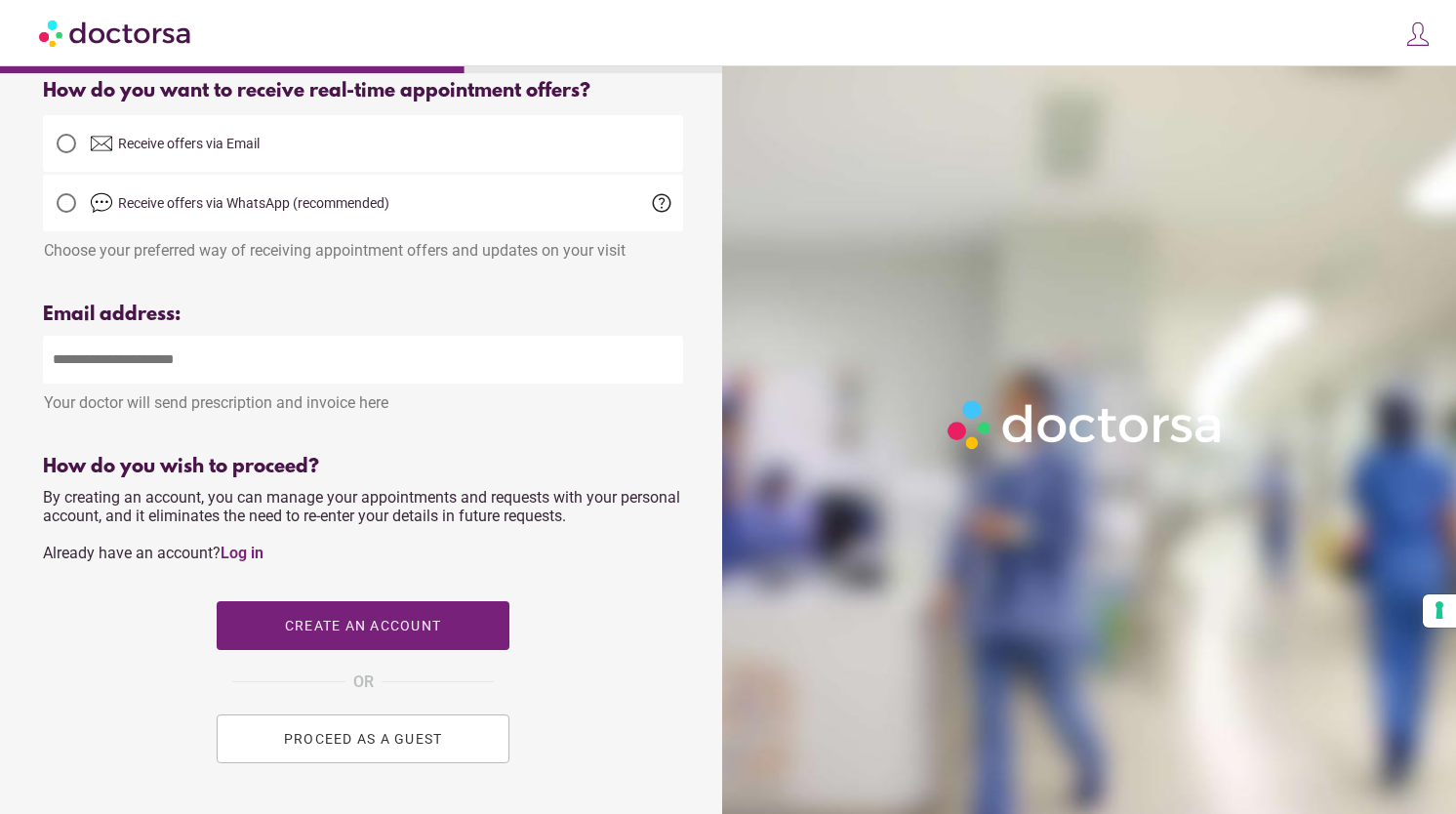 click at bounding box center [363, 359] 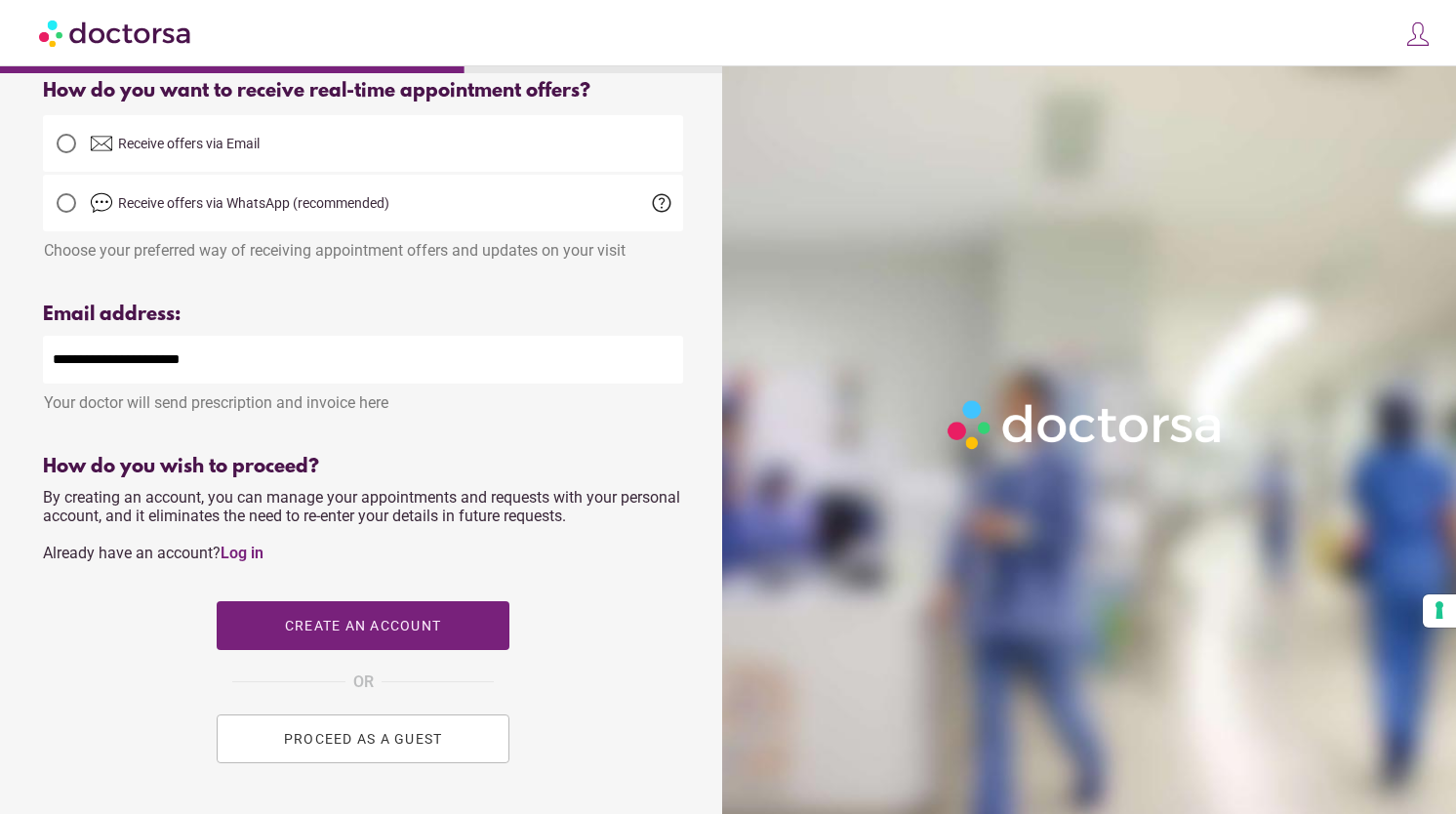 type on "**********" 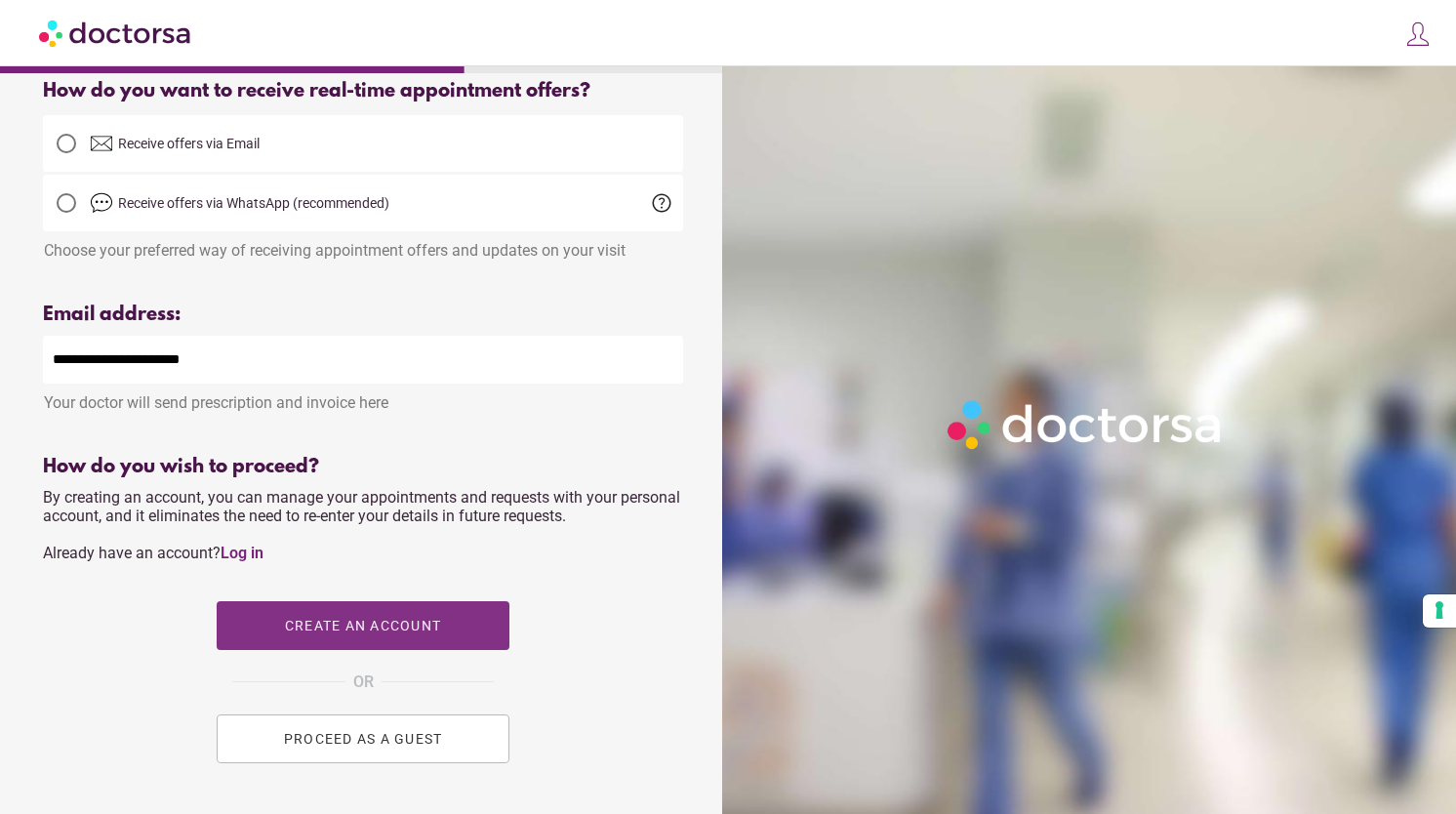scroll, scrollTop: 636, scrollLeft: 0, axis: vertical 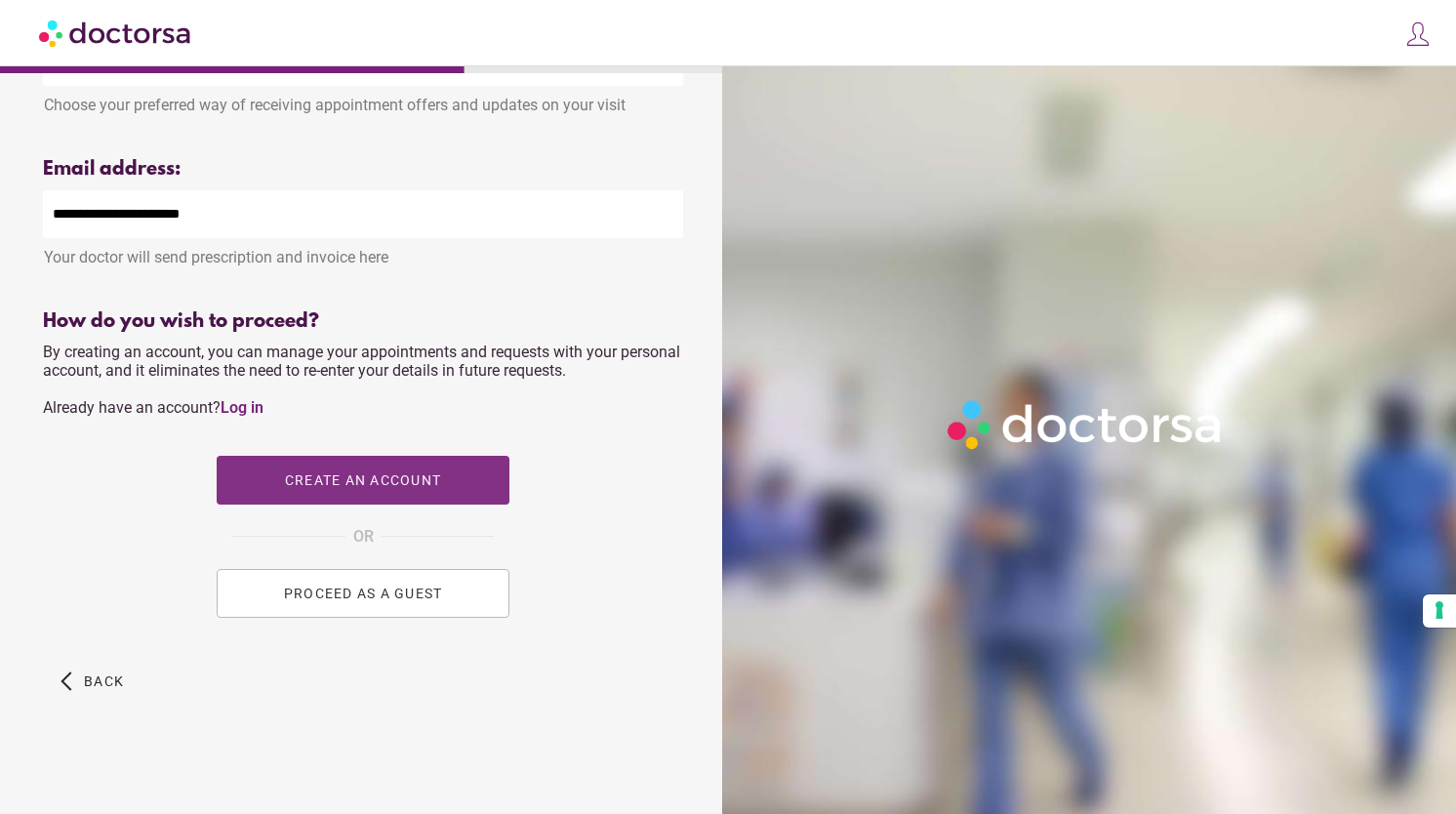 click on "Create an account" at bounding box center (363, 480) 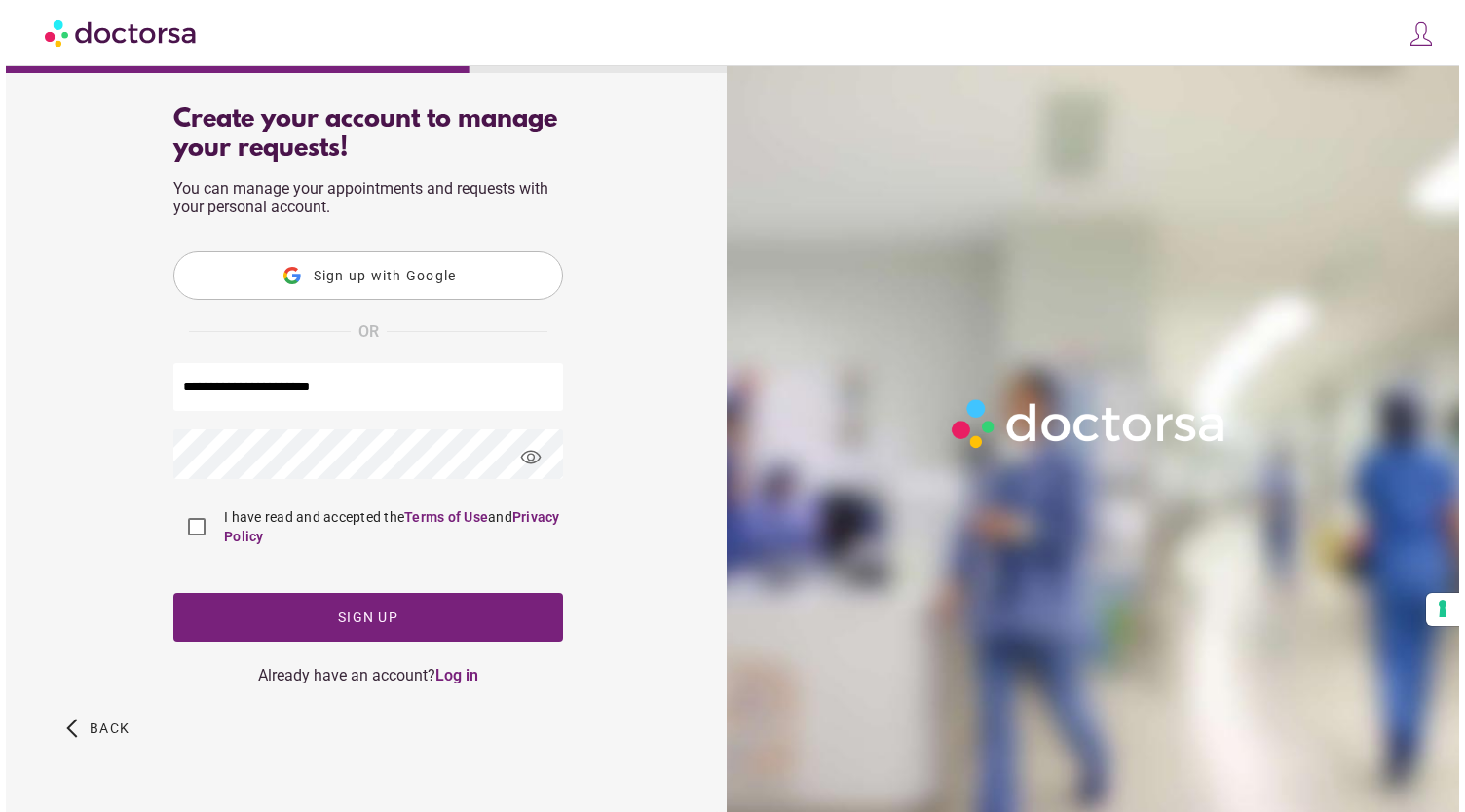 scroll, scrollTop: 0, scrollLeft: 0, axis: both 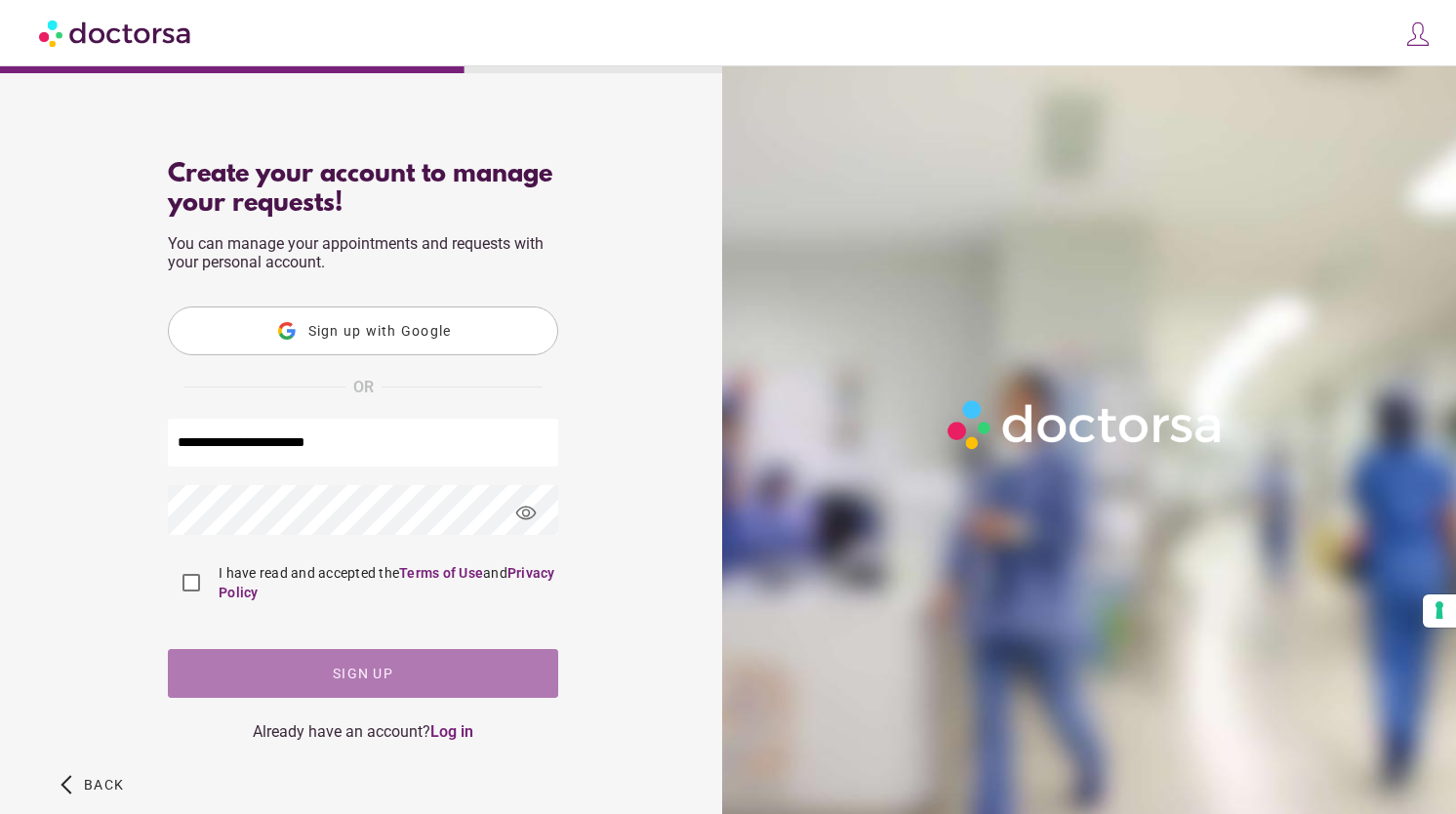 click at bounding box center [363, 673] 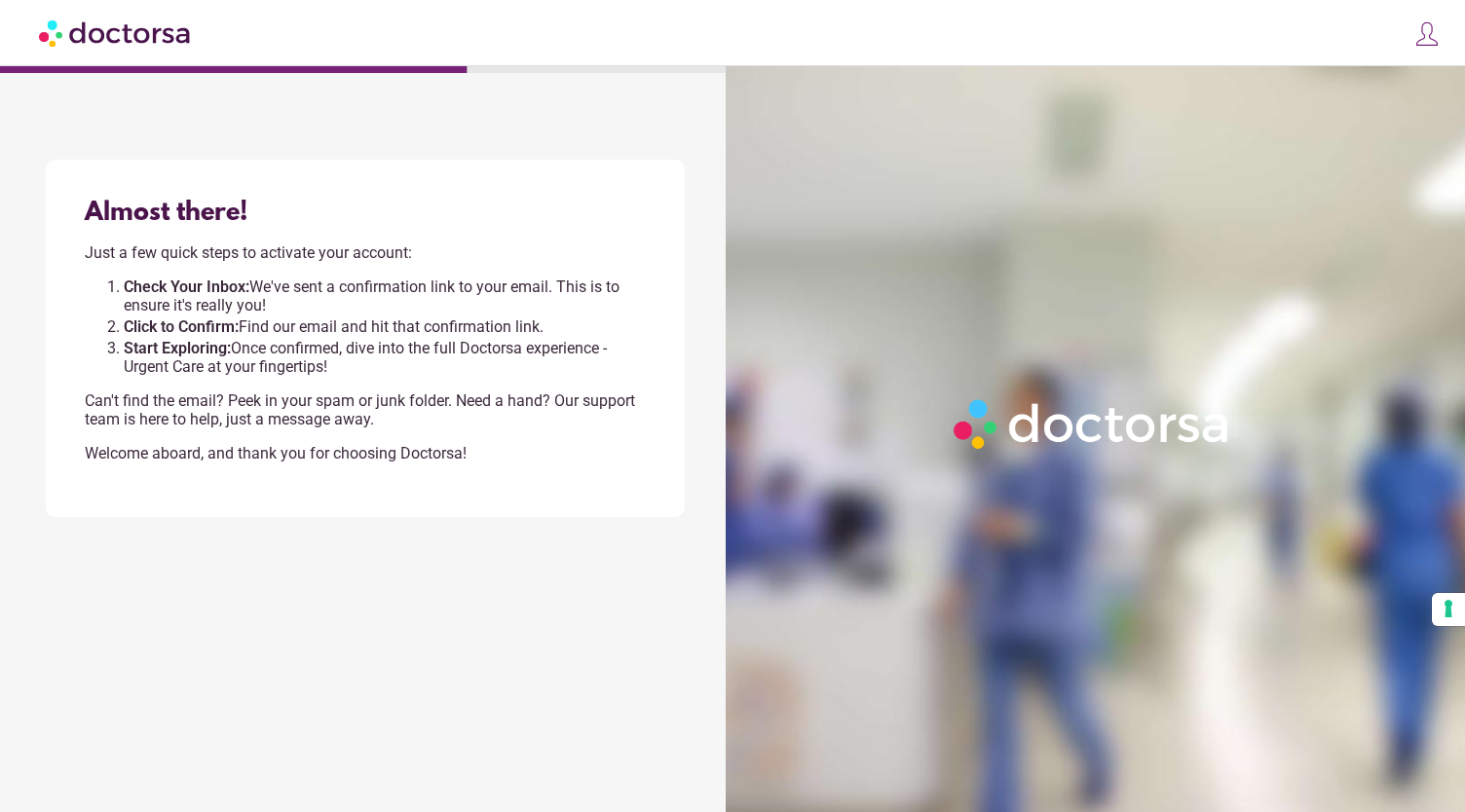 click at bounding box center (1427, 34) 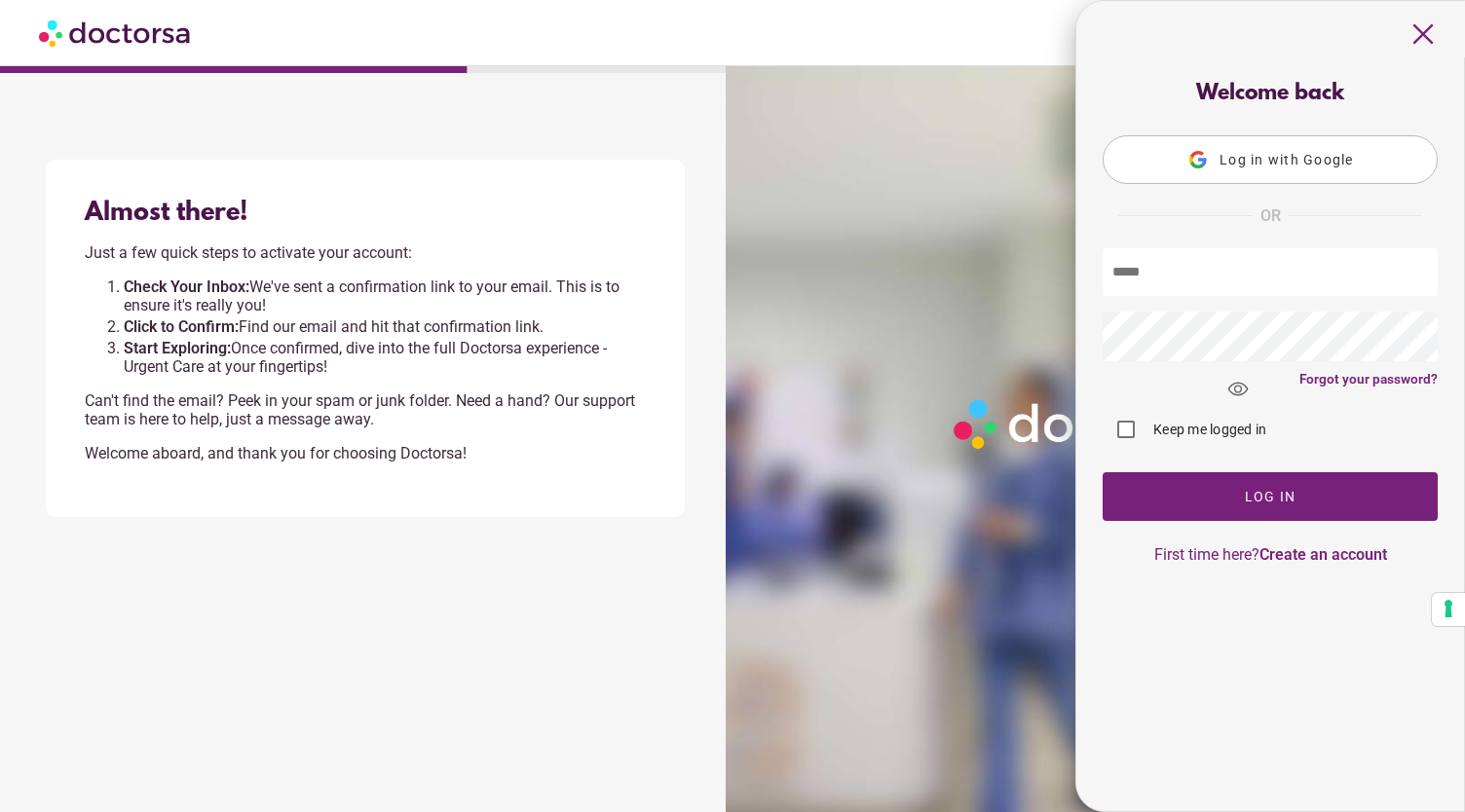 click at bounding box center (1270, 272) 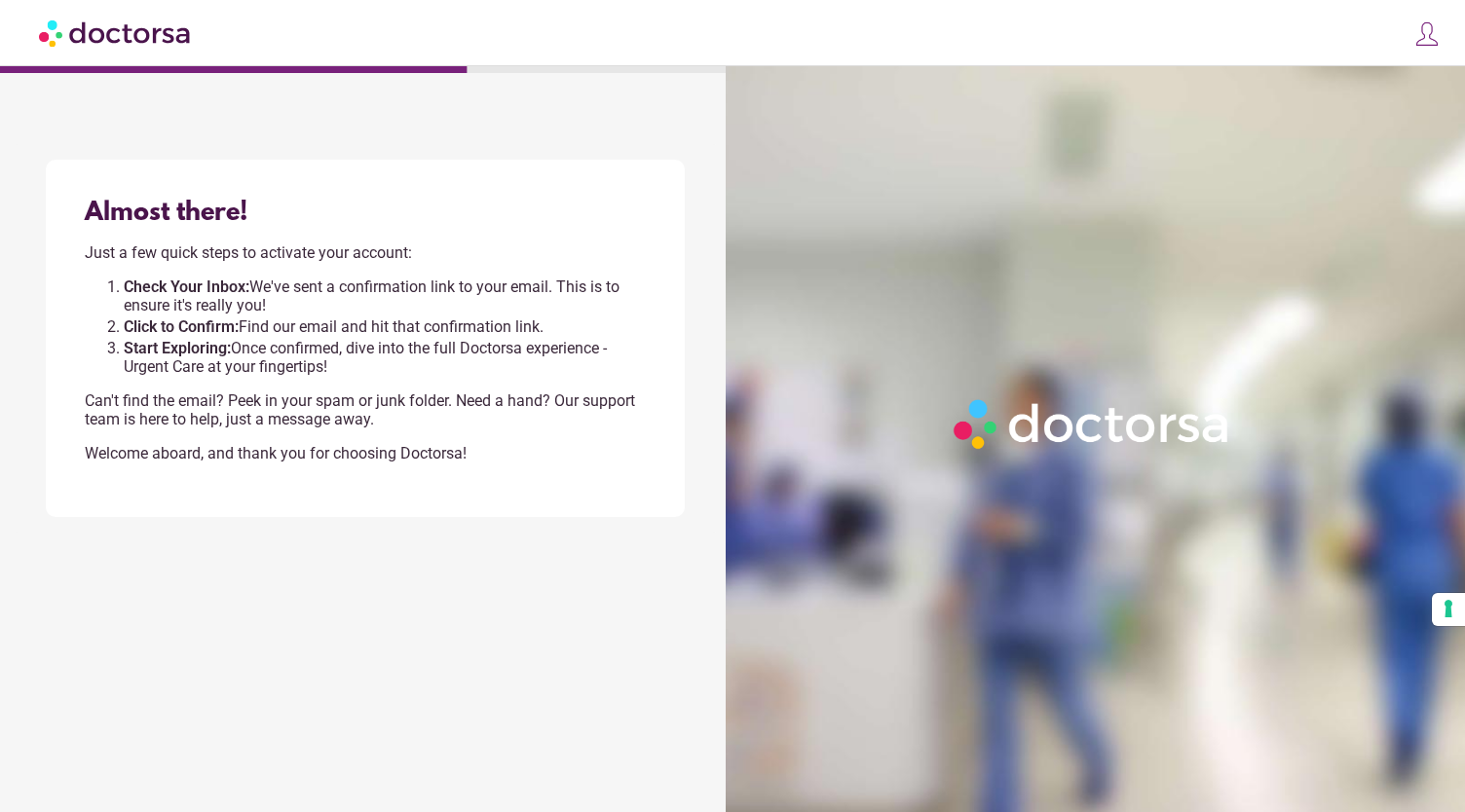 click at bounding box center (1427, 34) 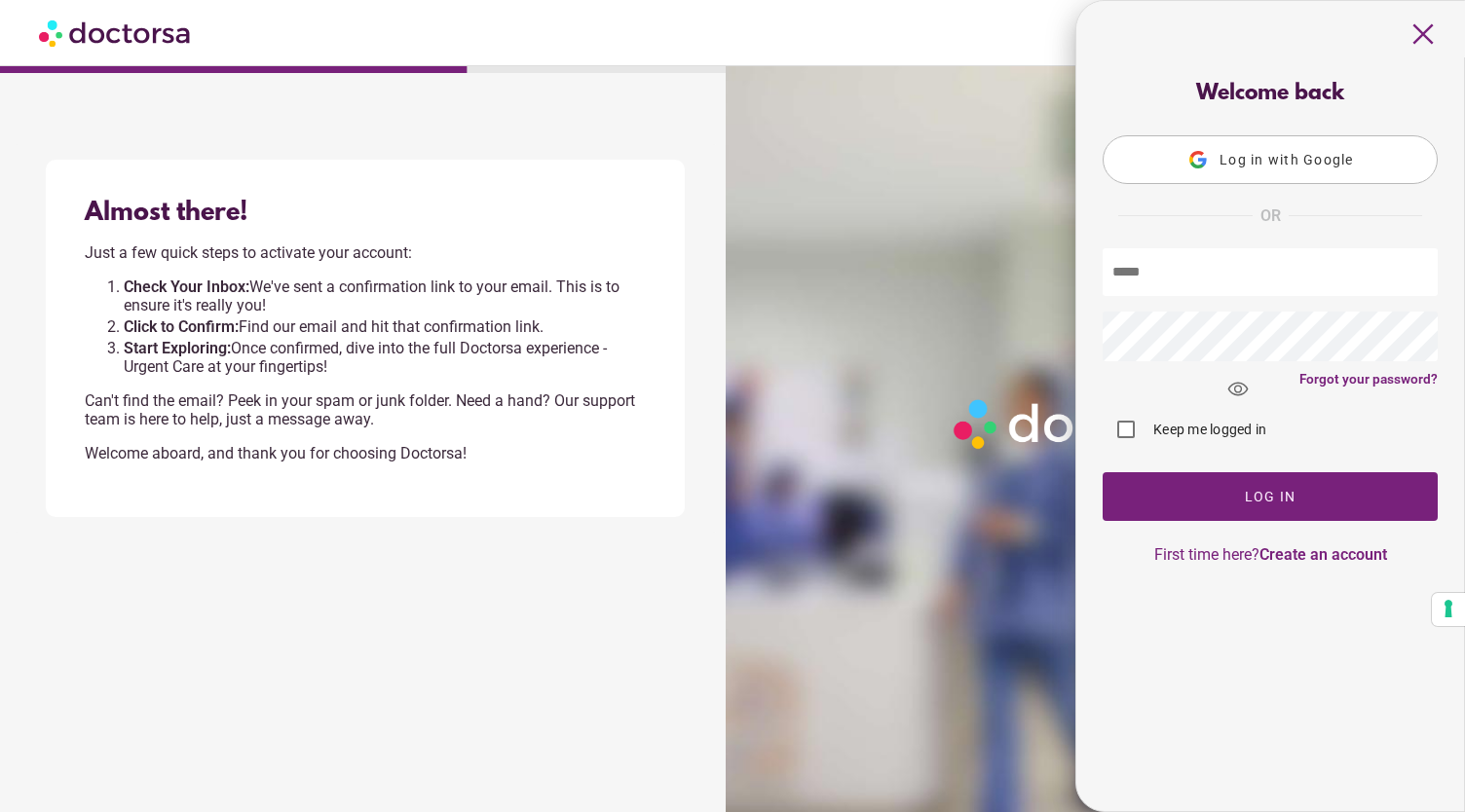 click on "close" at bounding box center (1423, 34) 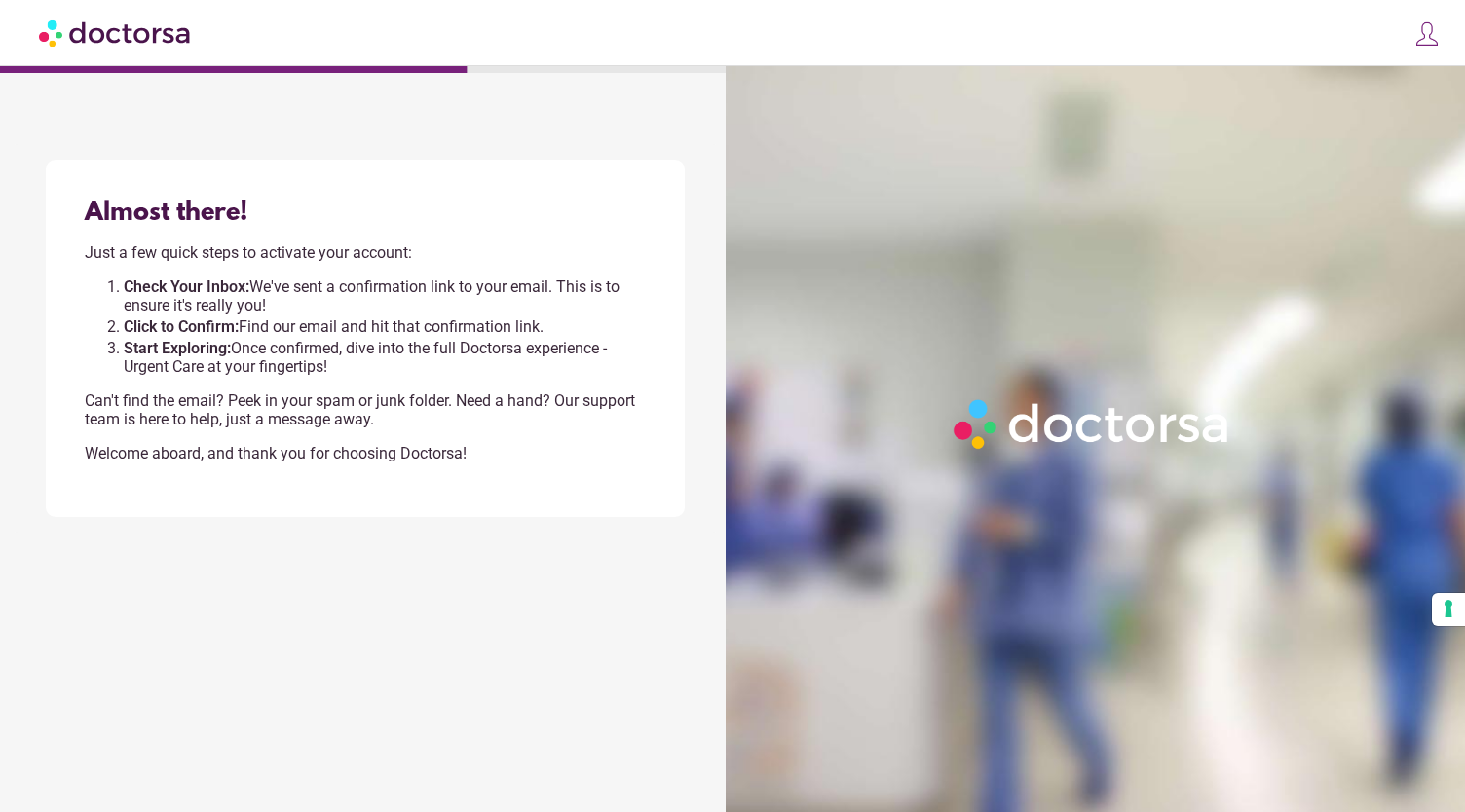 click on "close
Log in
Make a request
Your appointments
Your profile
Welcome back
Log in with Google
OR
visibility" at bounding box center [732, 33] 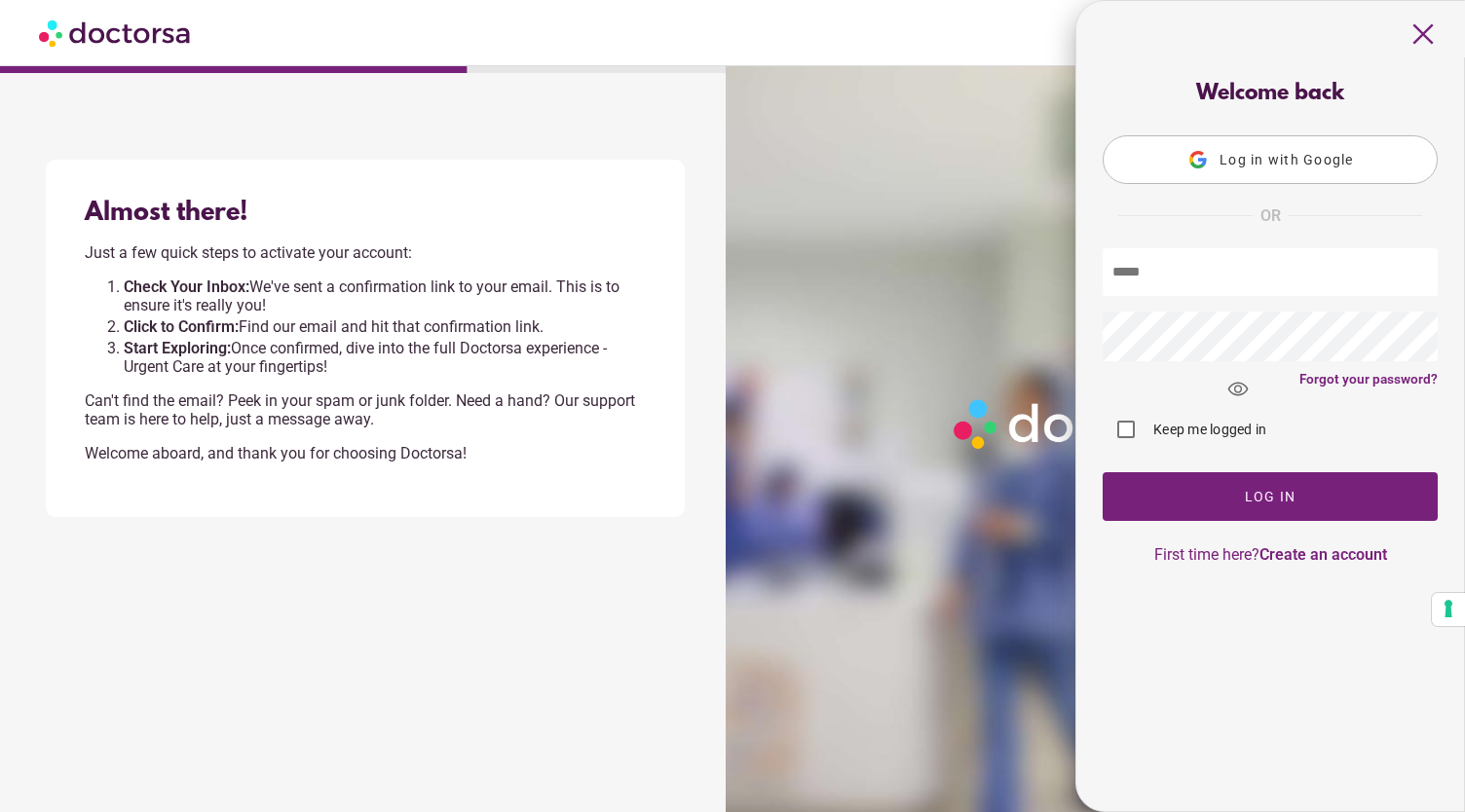 click at bounding box center [1270, 272] 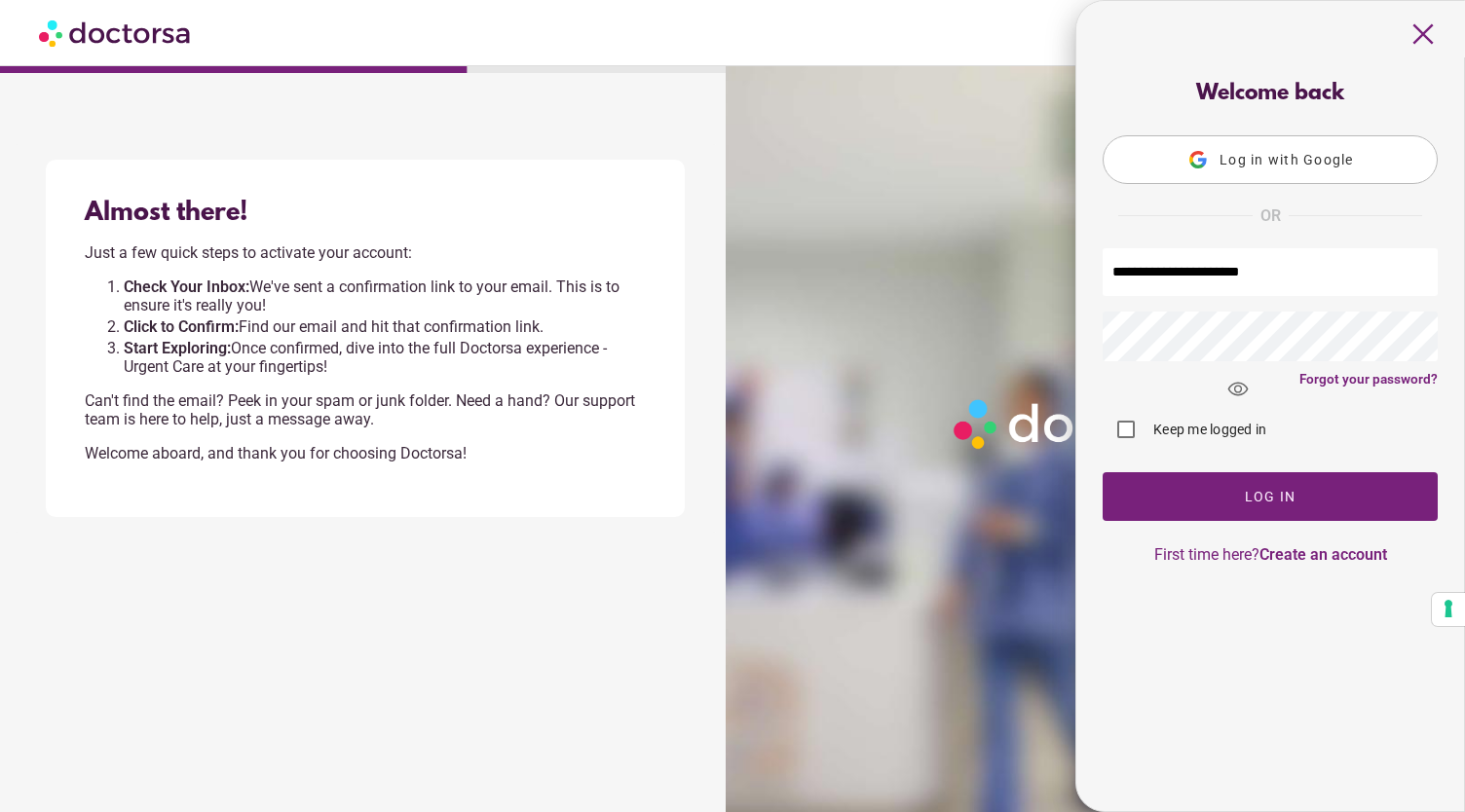 type on "**********" 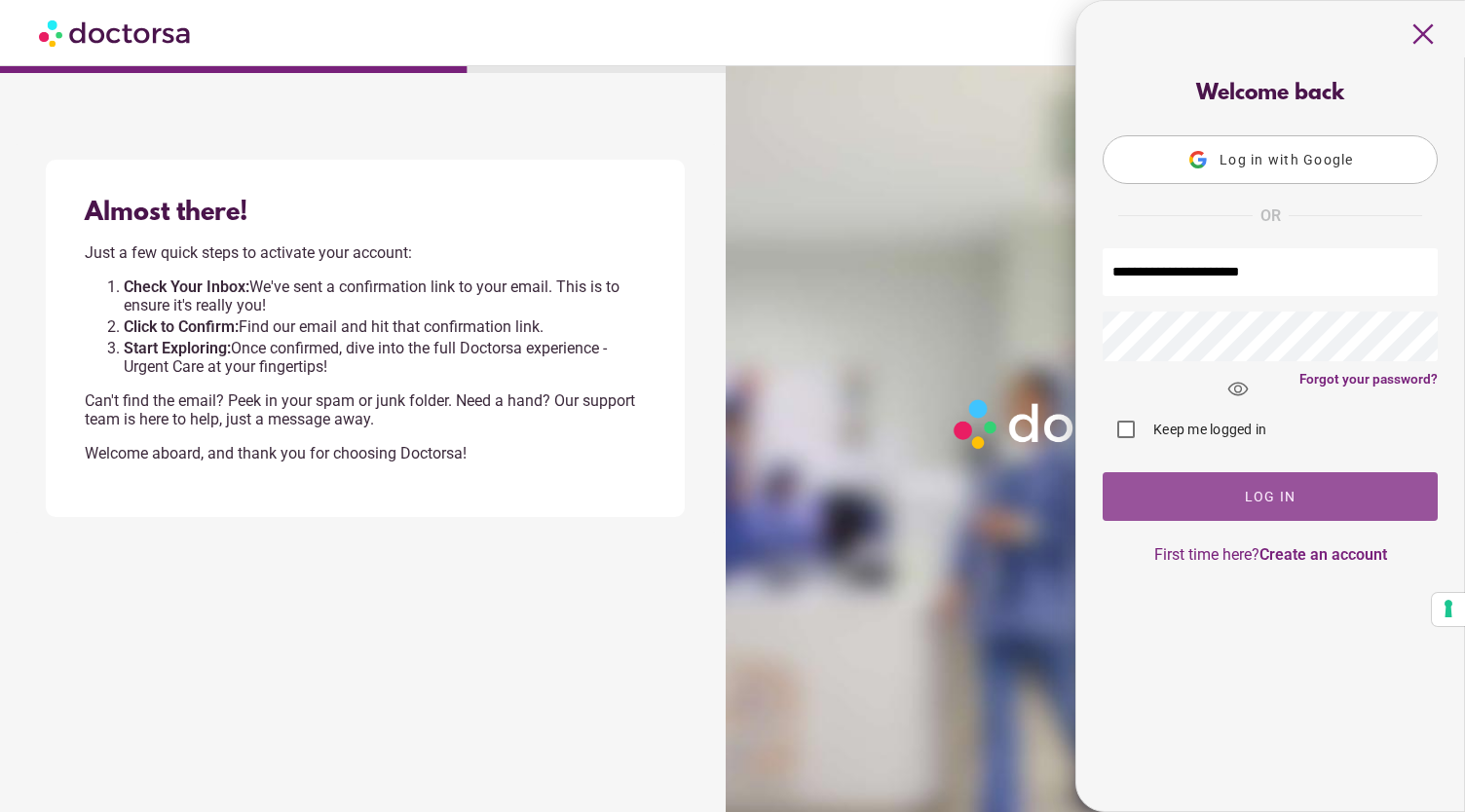 click at bounding box center [1270, 497] 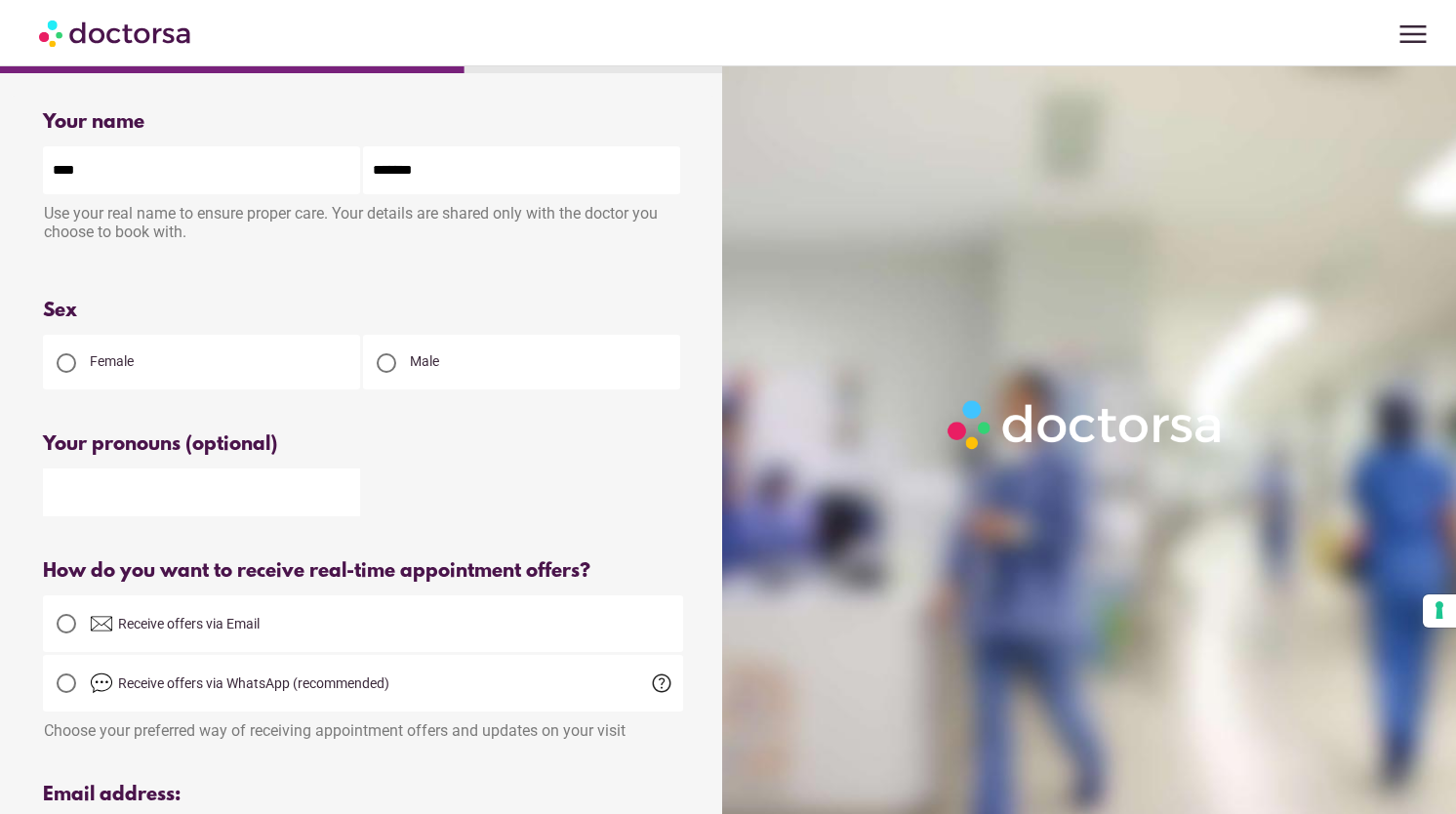 scroll, scrollTop: 0, scrollLeft: 0, axis: both 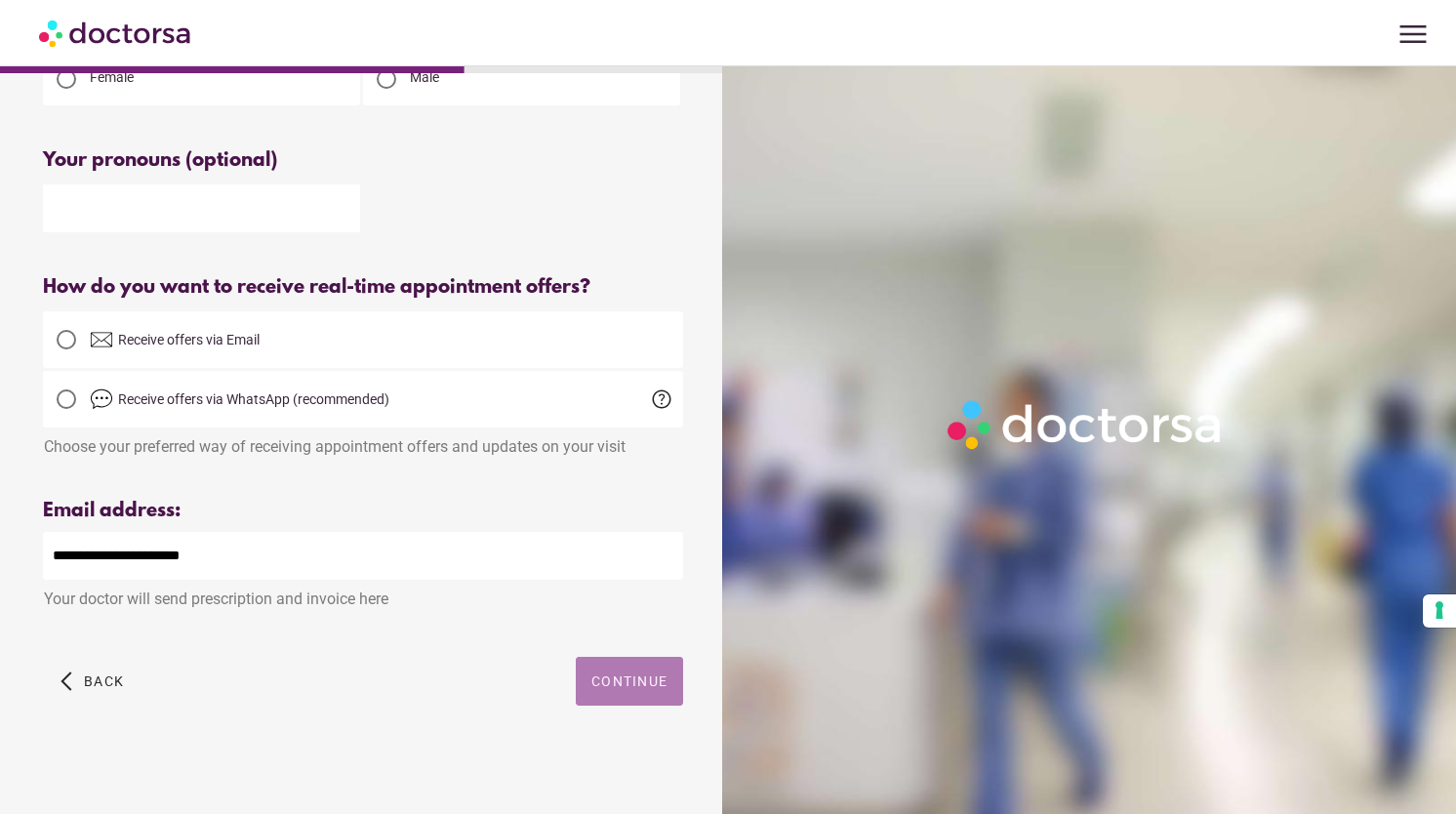 click at bounding box center (629, 681) 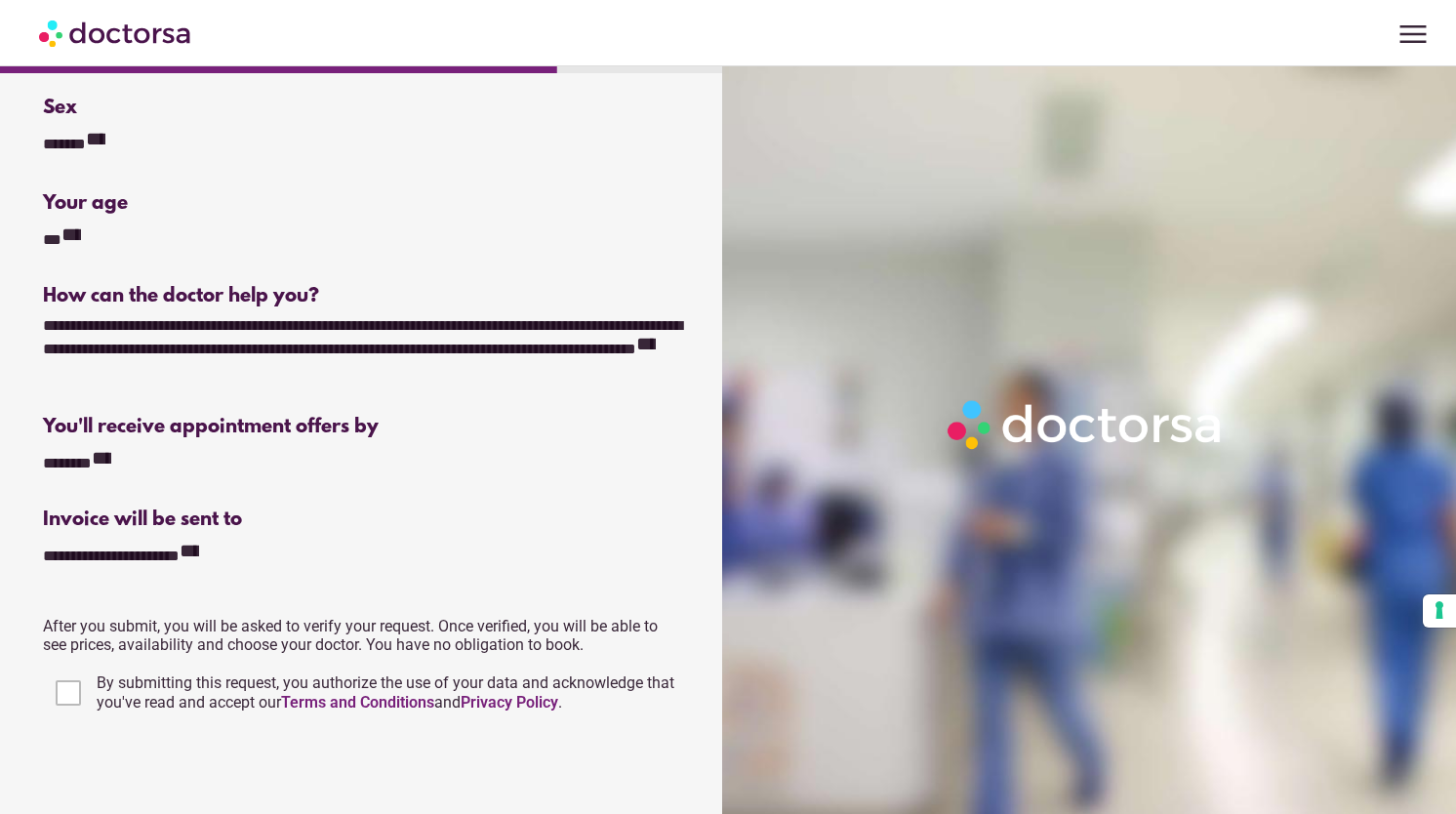 scroll, scrollTop: 343, scrollLeft: 0, axis: vertical 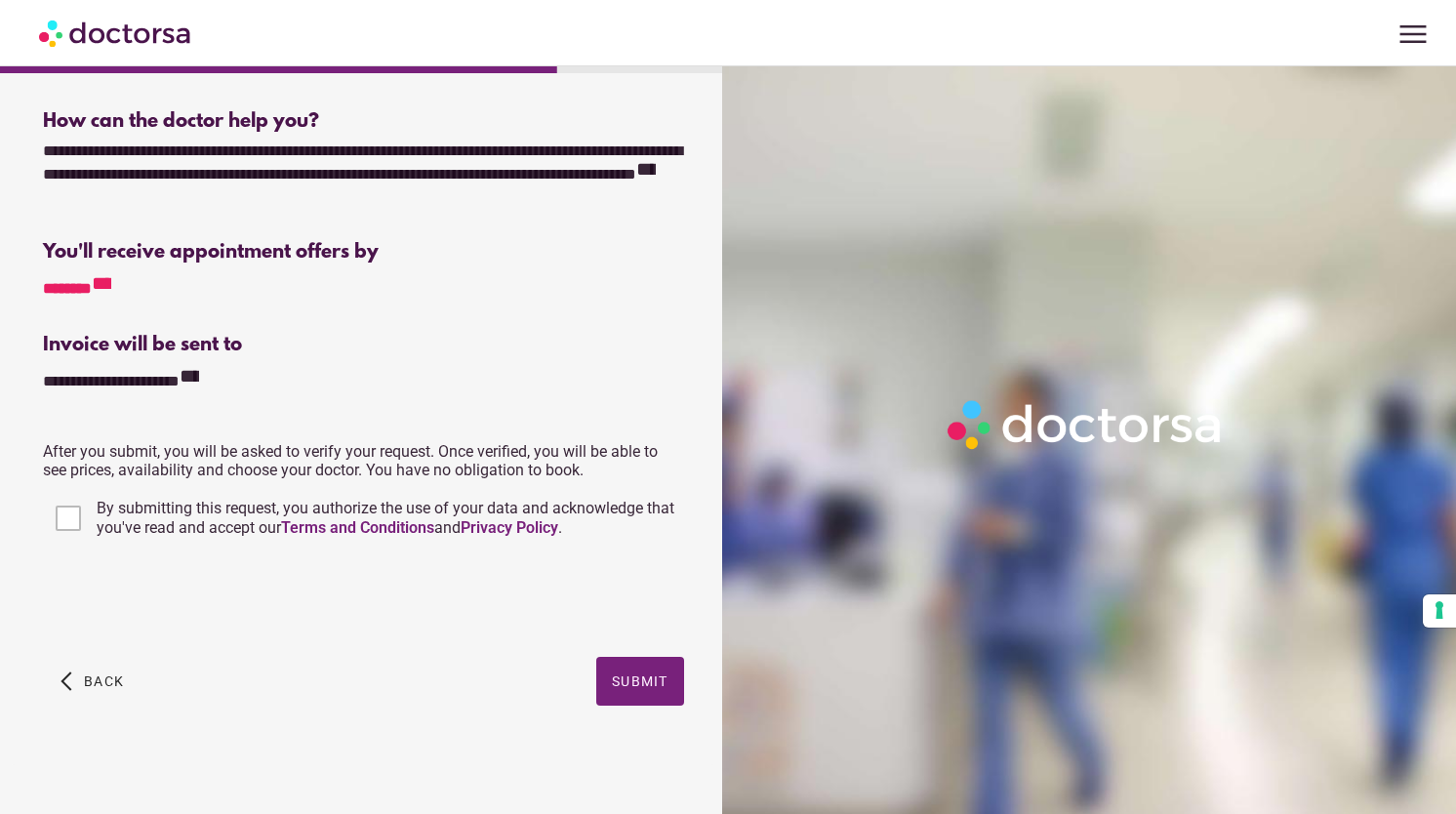 click on "**********" at bounding box center [101, 283] 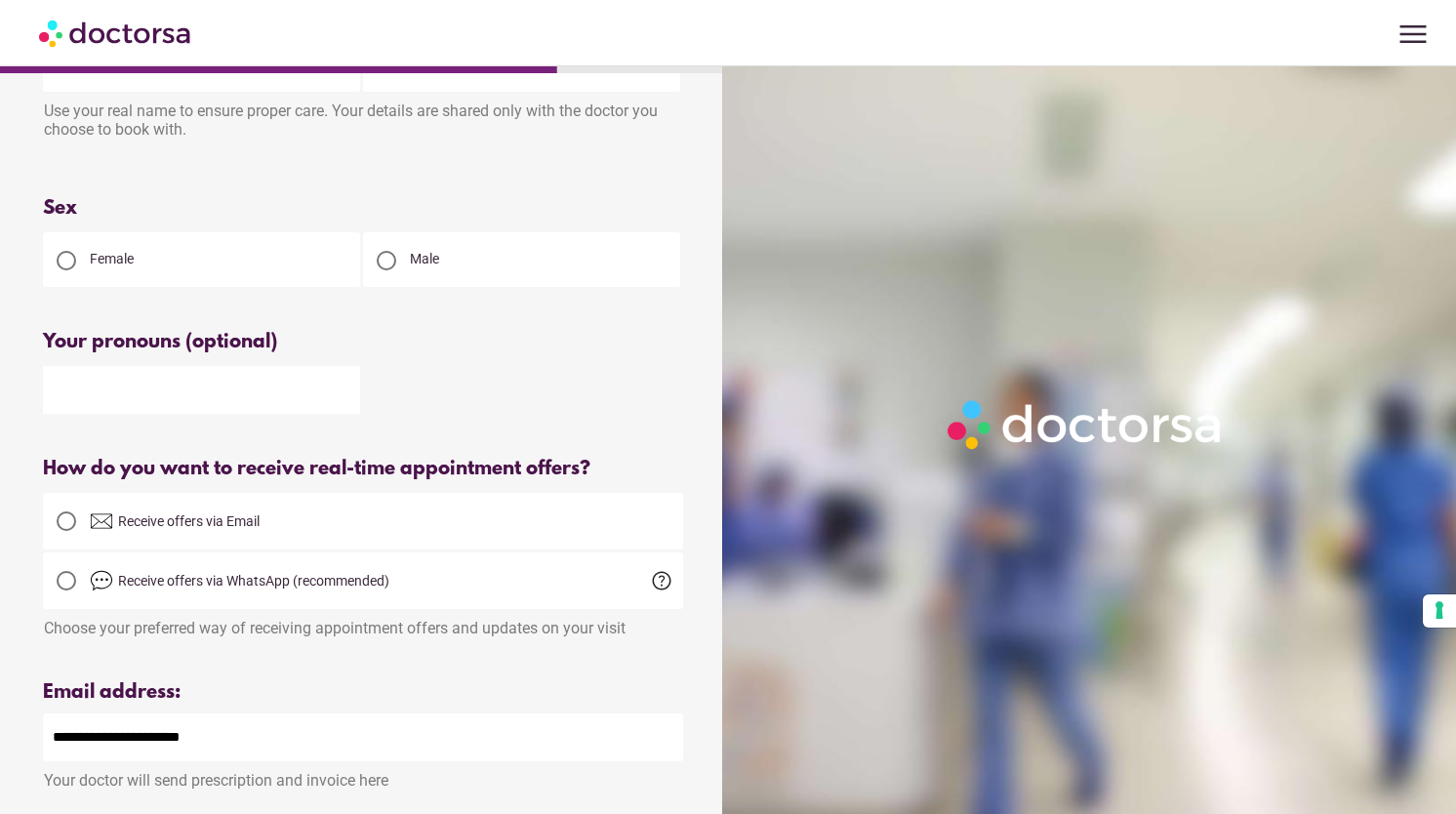 scroll, scrollTop: 294, scrollLeft: 0, axis: vertical 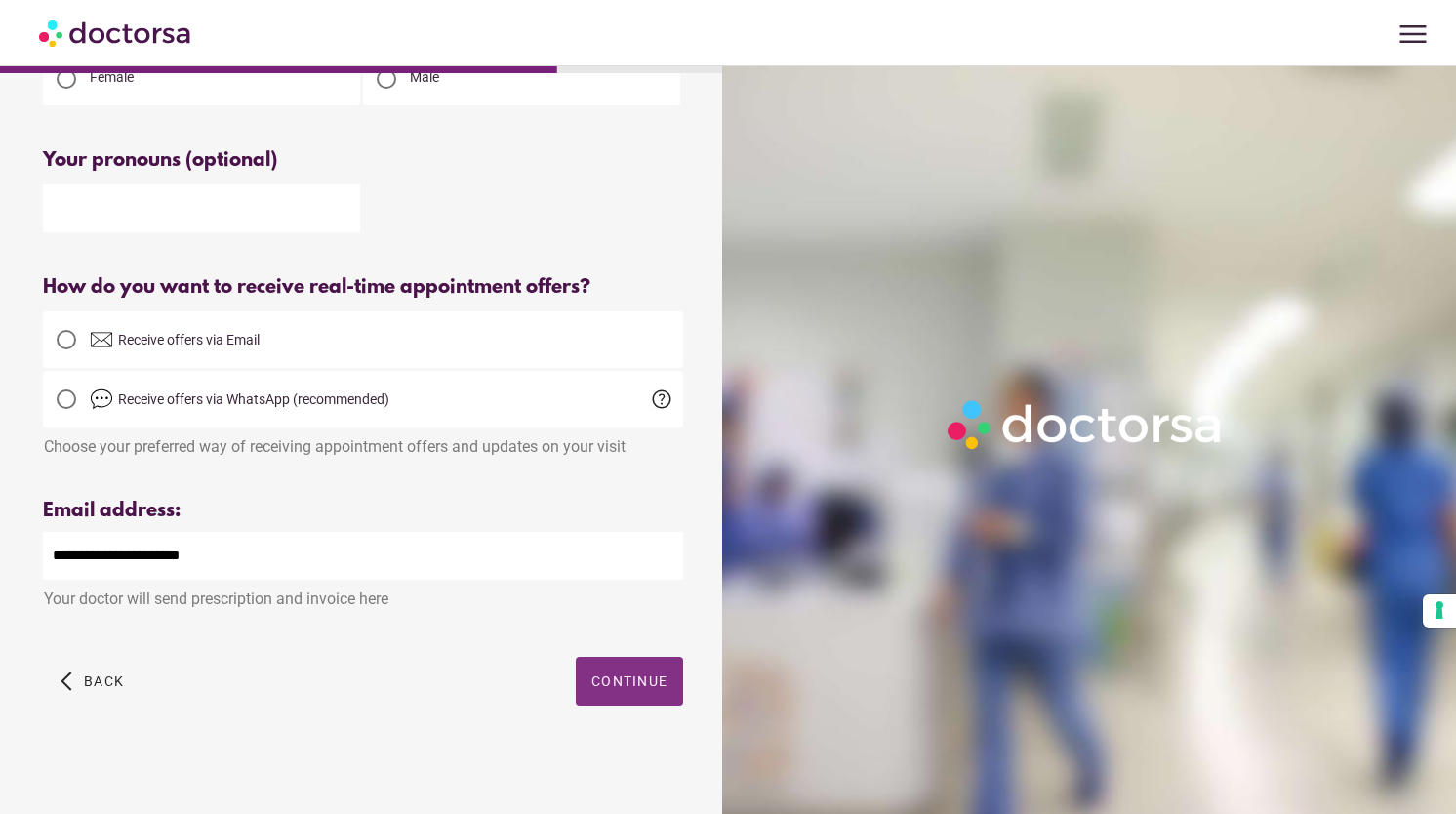click on "Continue" at bounding box center [629, 681] 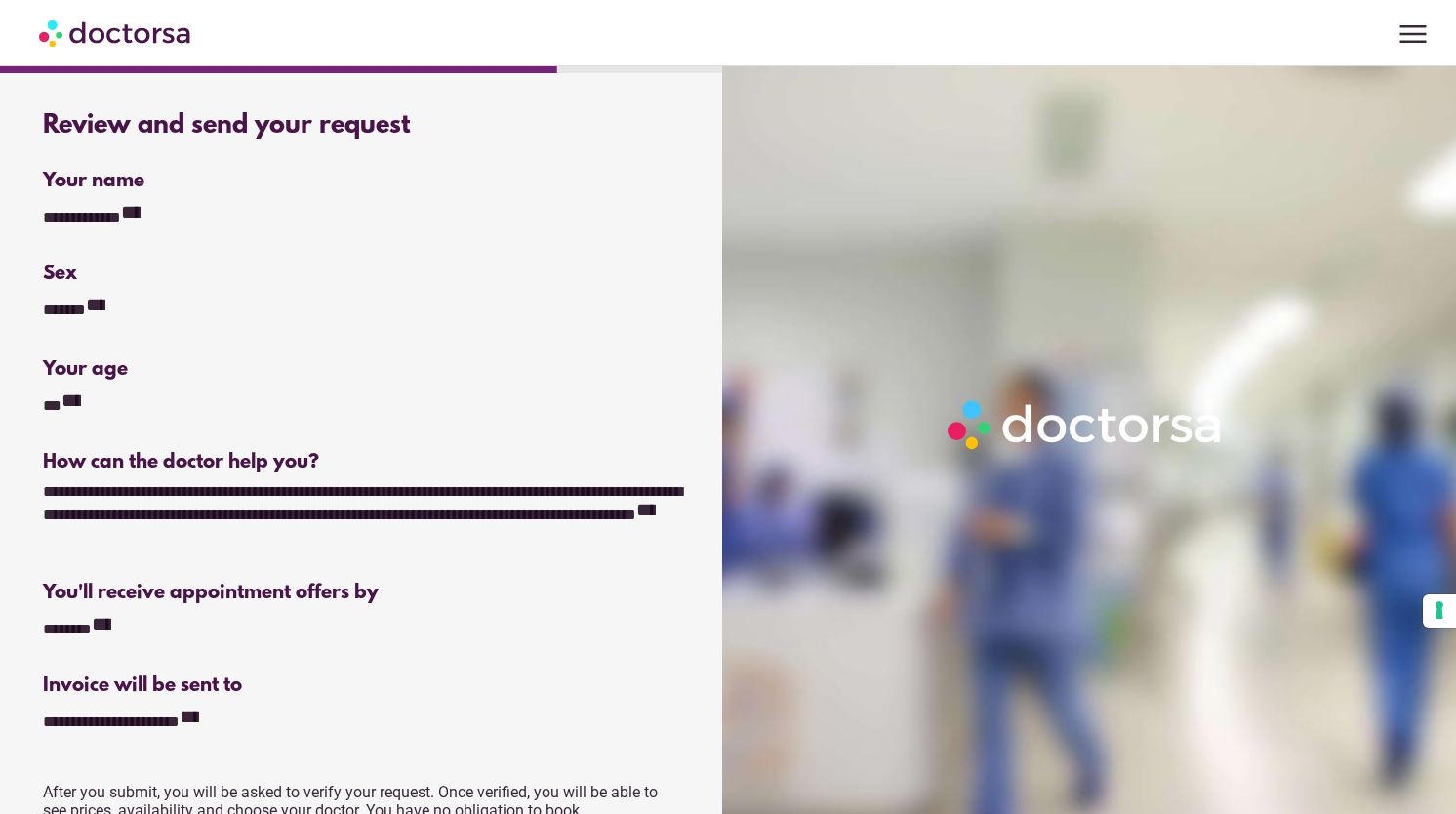 scroll, scrollTop: 343, scrollLeft: 0, axis: vertical 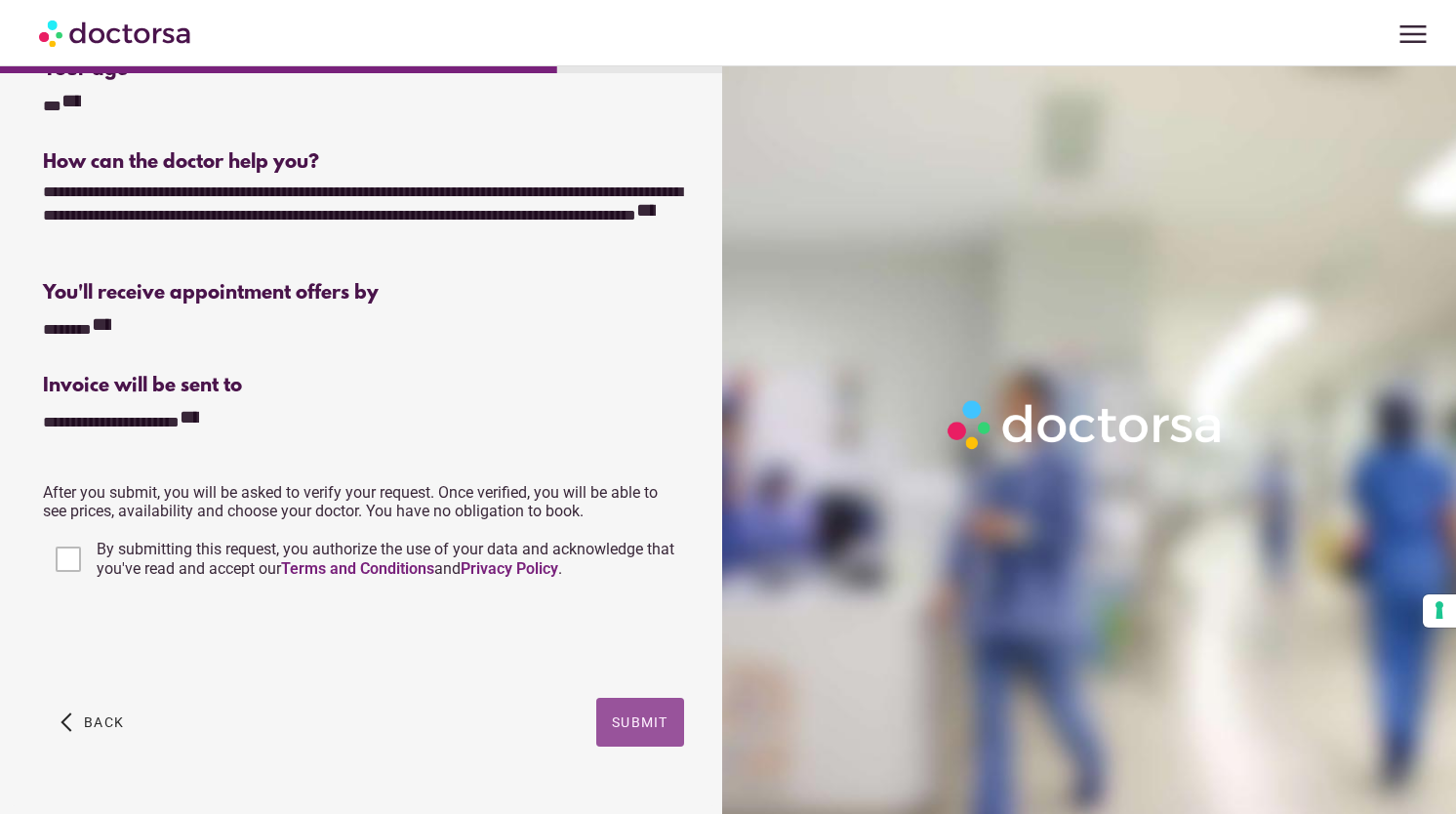 click on "Submit" at bounding box center [640, 722] 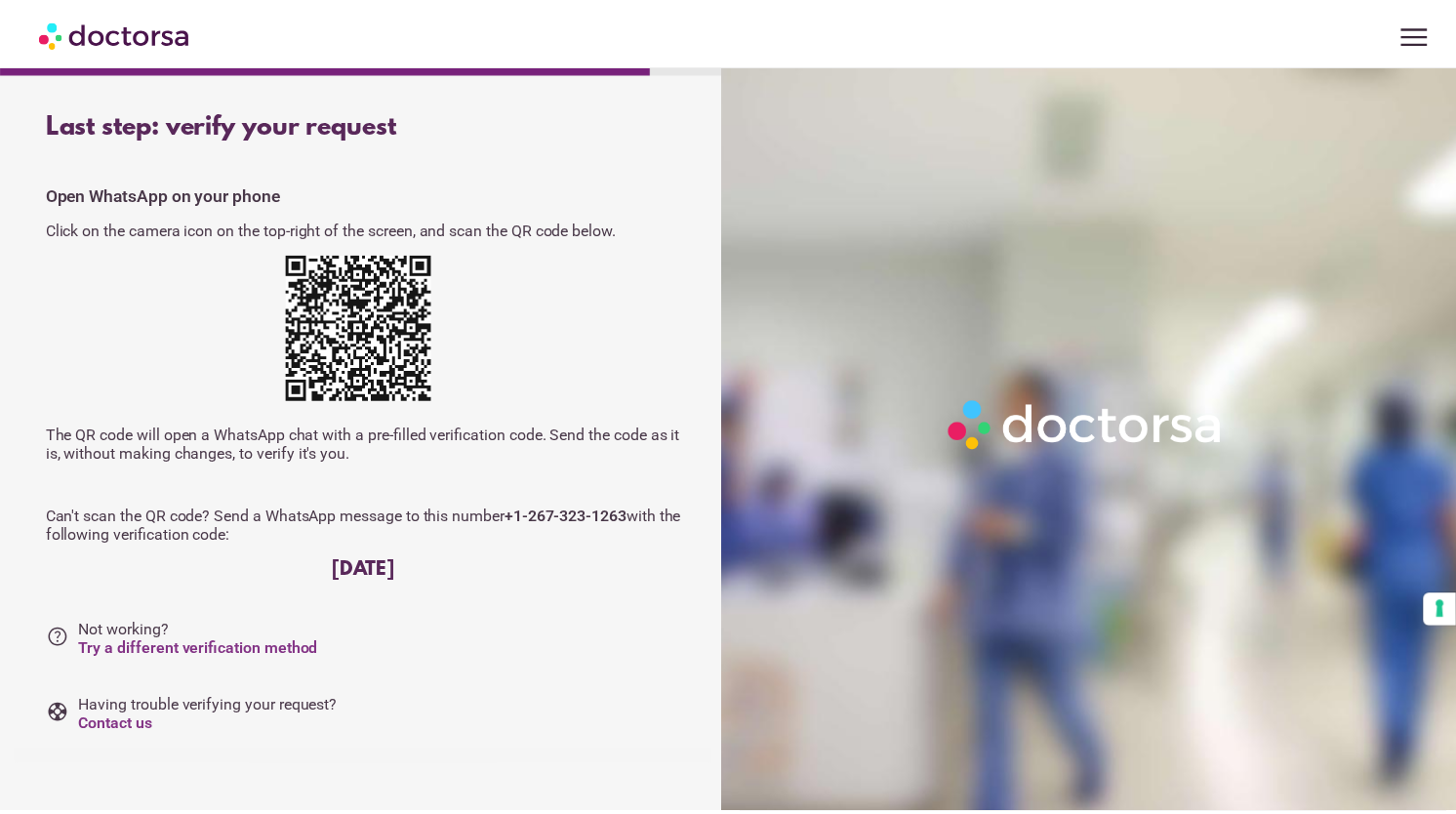 scroll, scrollTop: 0, scrollLeft: 0, axis: both 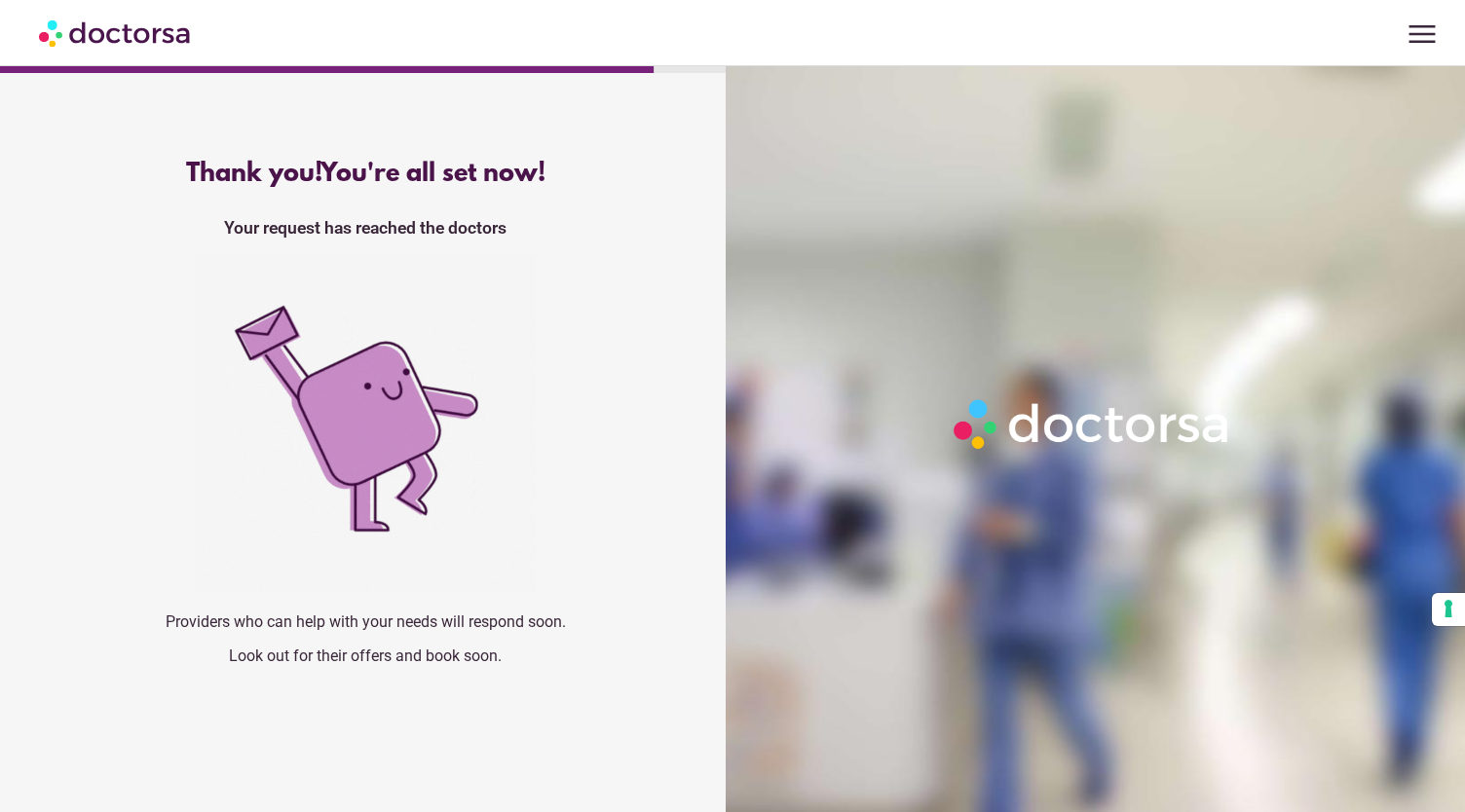click on "menu" at bounding box center [1422, 34] 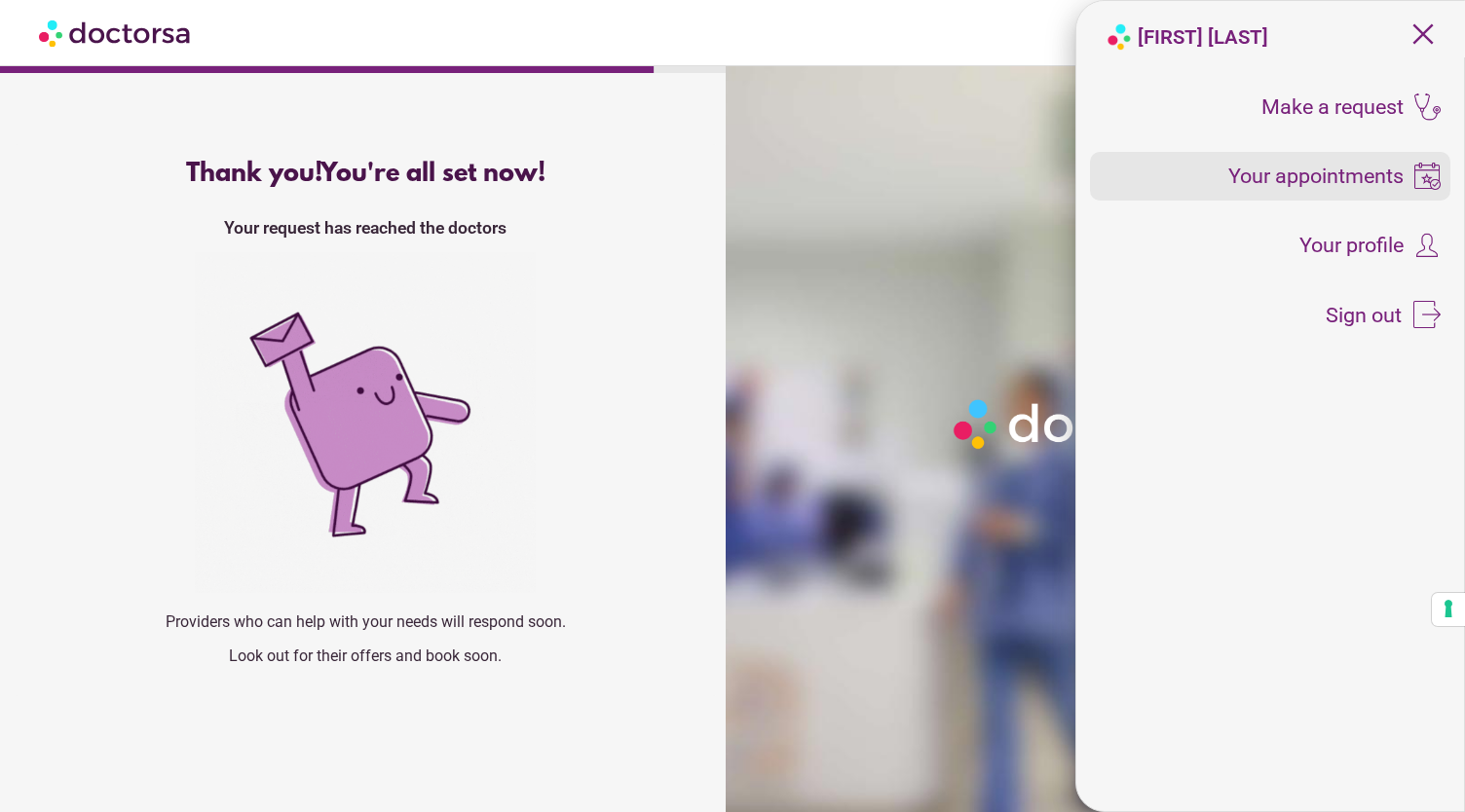 click on "Your appointments" at bounding box center [1316, 176] 